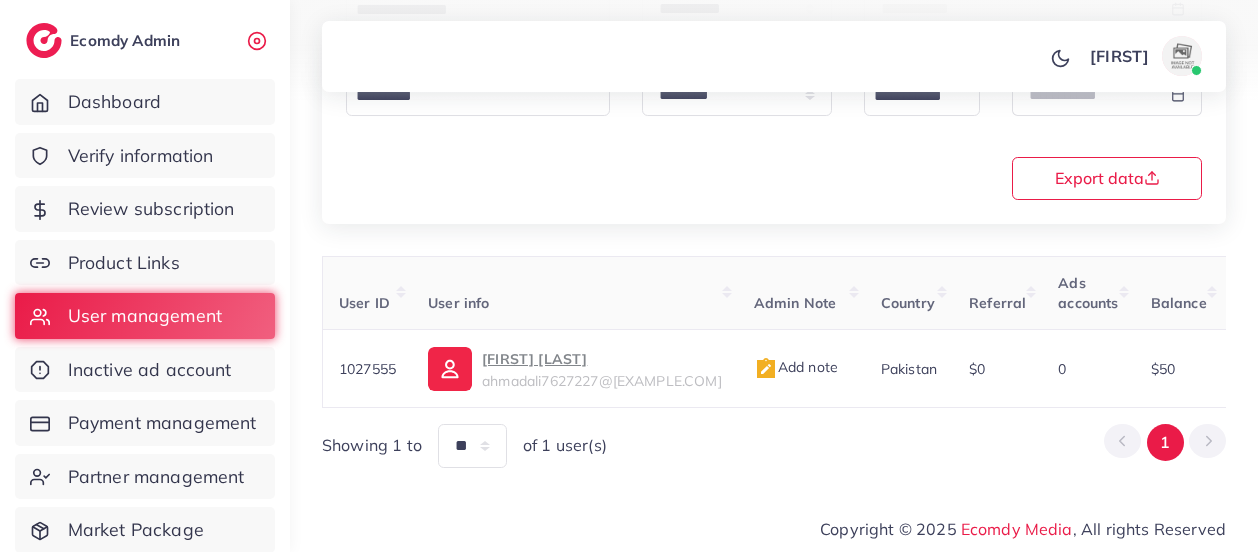scroll, scrollTop: 405, scrollLeft: 0, axis: vertical 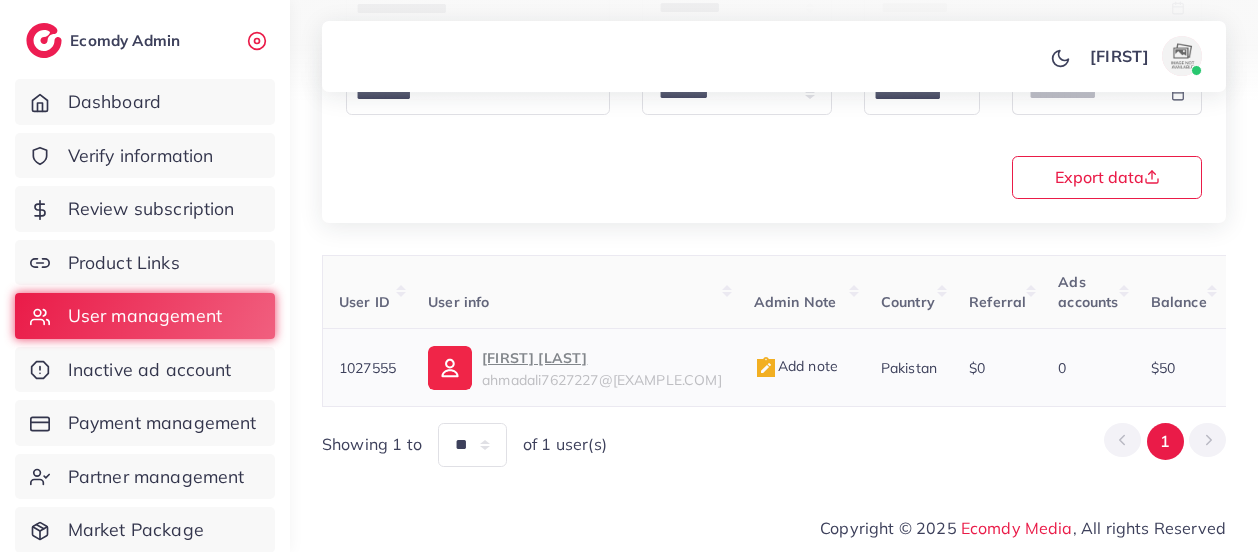click on "Ahmad Ali" at bounding box center (602, 358) 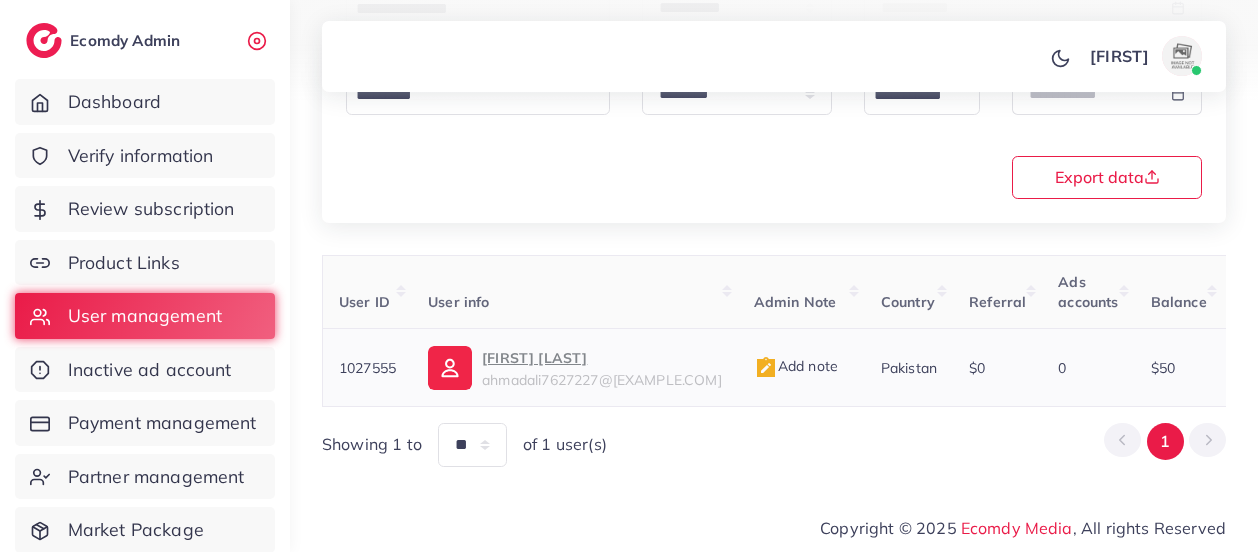 click on "Ahmad Ali" at bounding box center (602, 358) 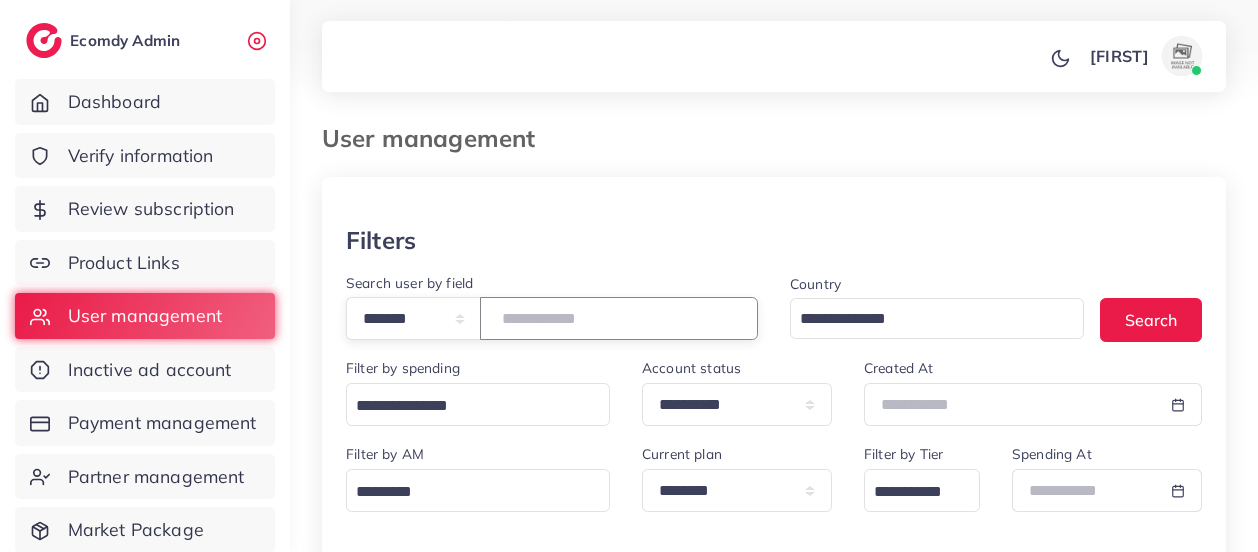 click on "*******" at bounding box center [619, 318] 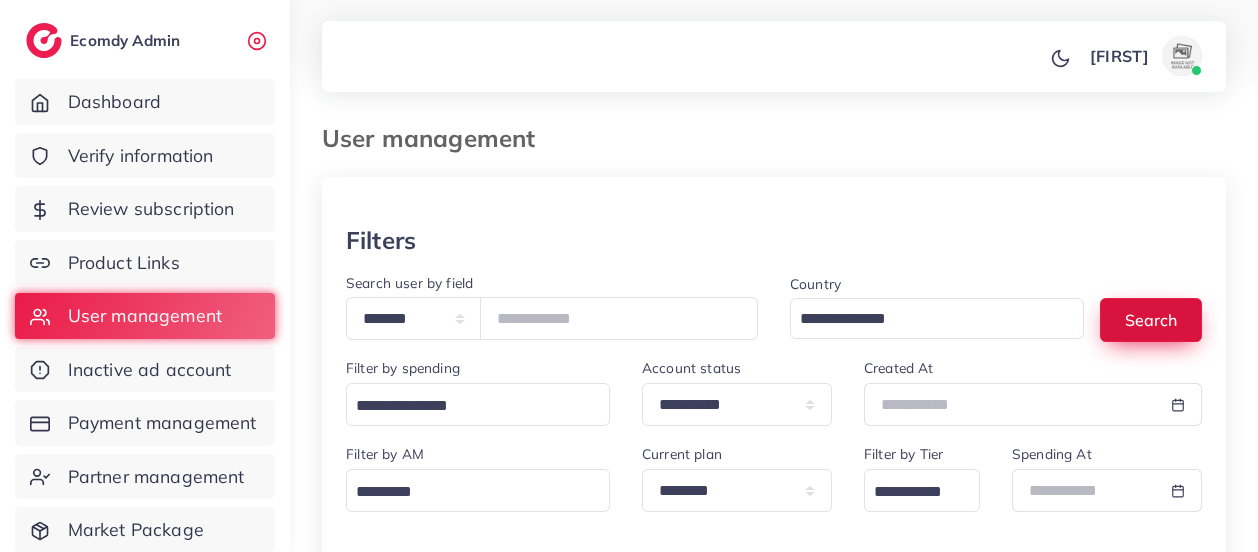 click on "Search" at bounding box center (1151, 319) 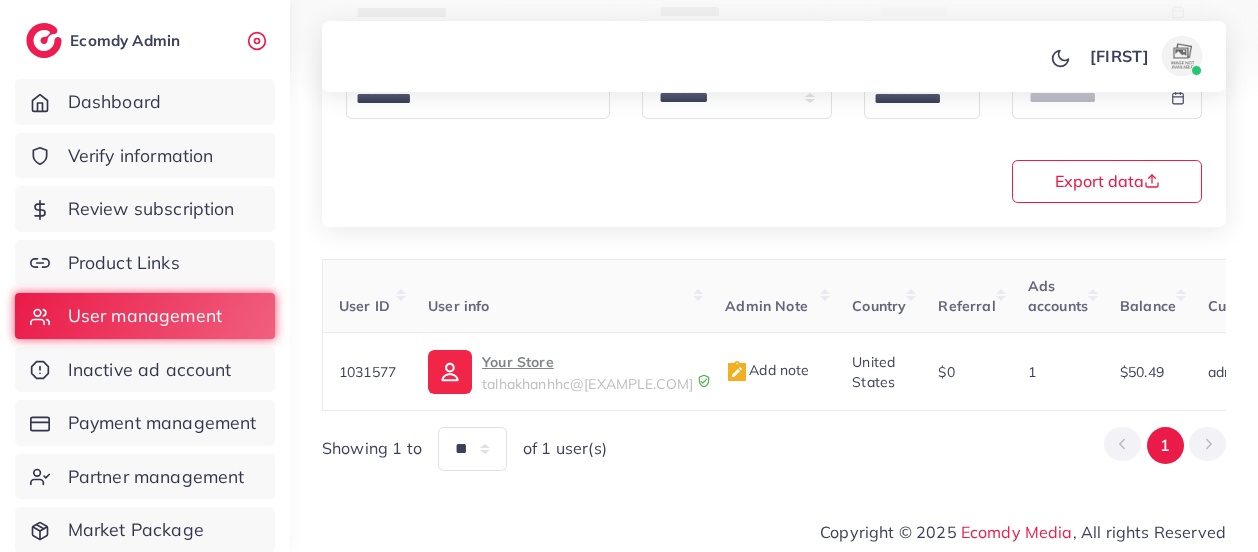 scroll, scrollTop: 392, scrollLeft: 0, axis: vertical 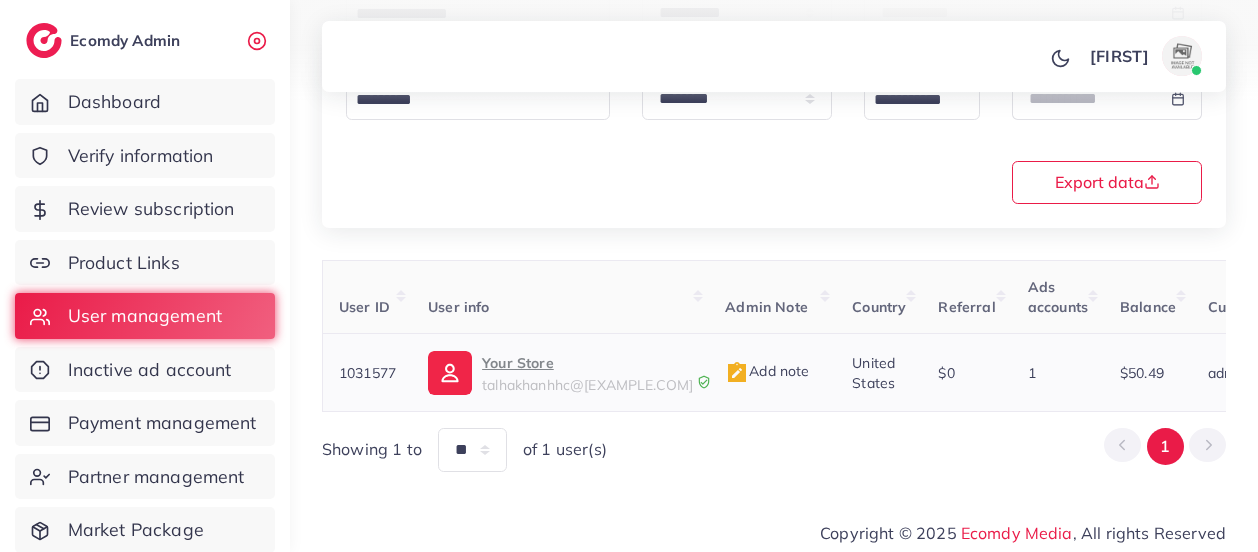 click on "Your Store" at bounding box center [587, 363] 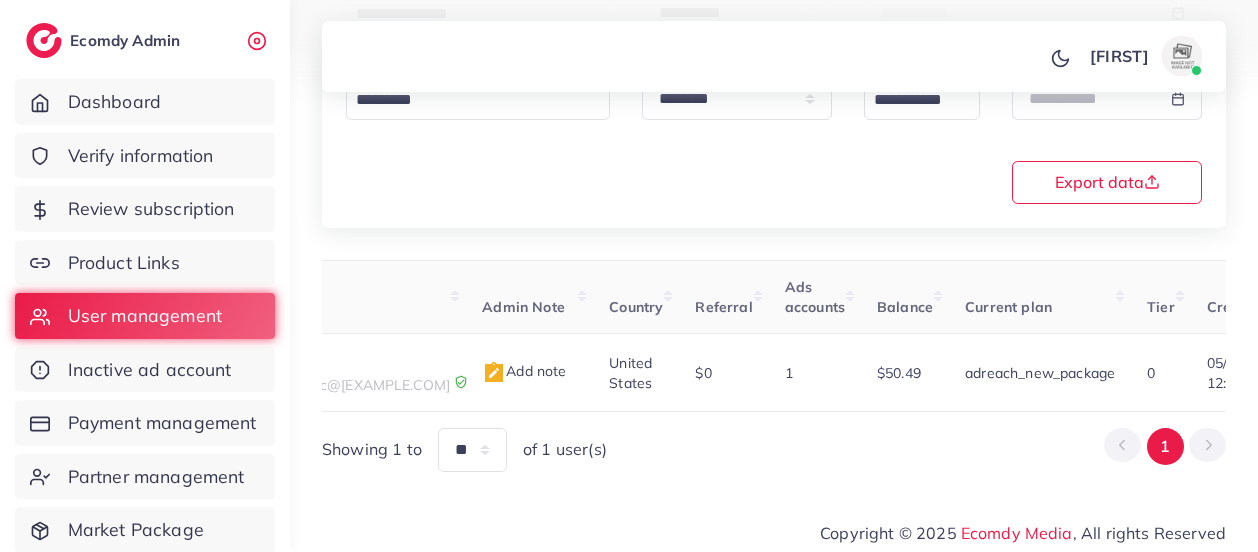 scroll, scrollTop: 0, scrollLeft: 0, axis: both 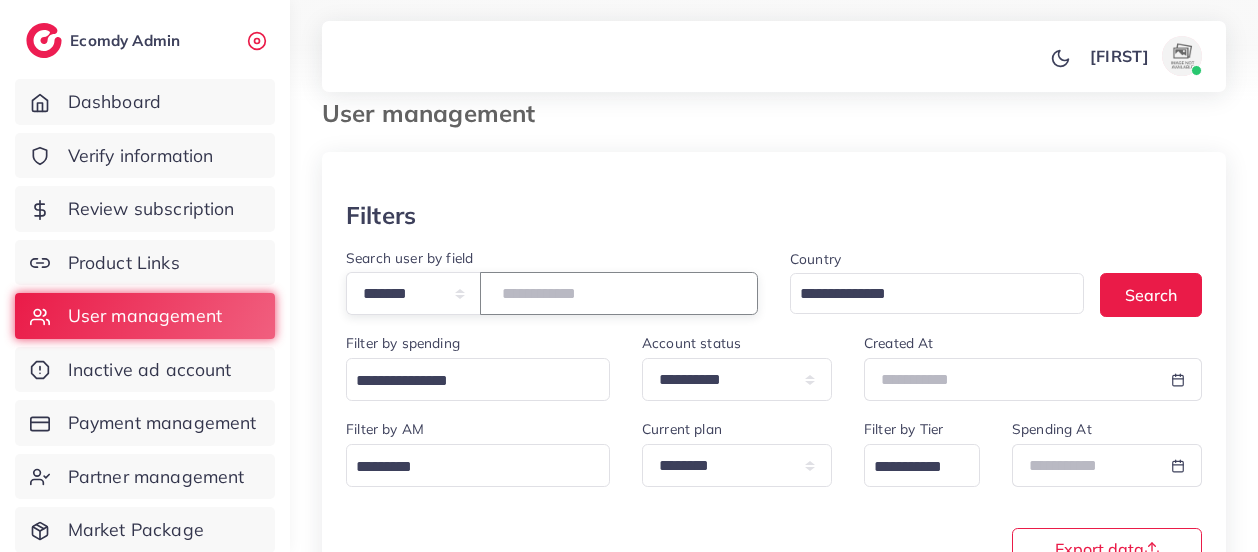 click on "*******" at bounding box center [619, 293] 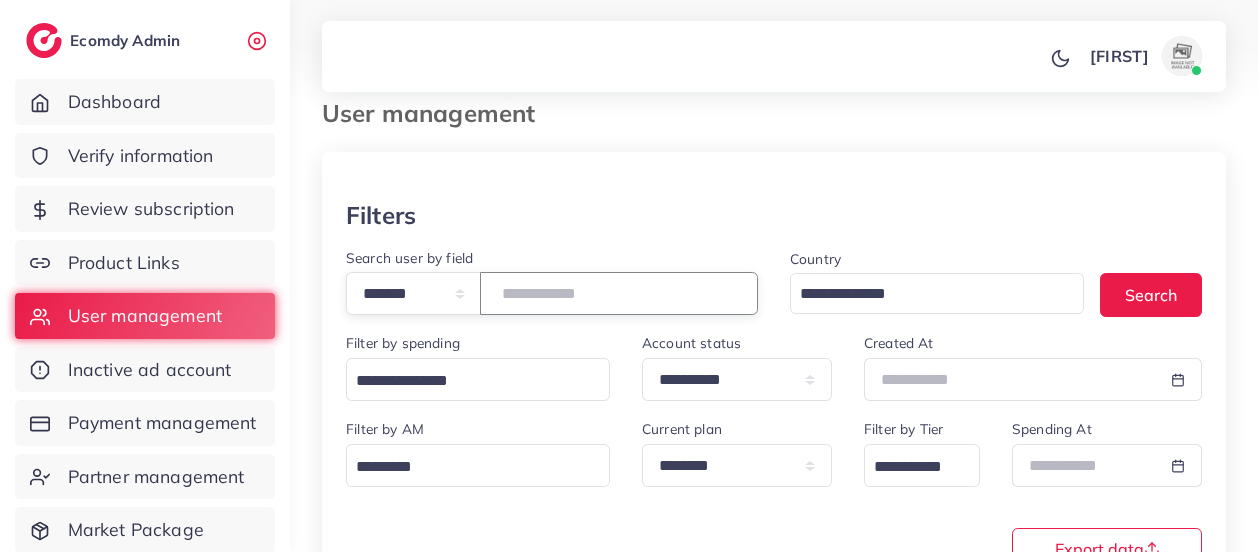 paste 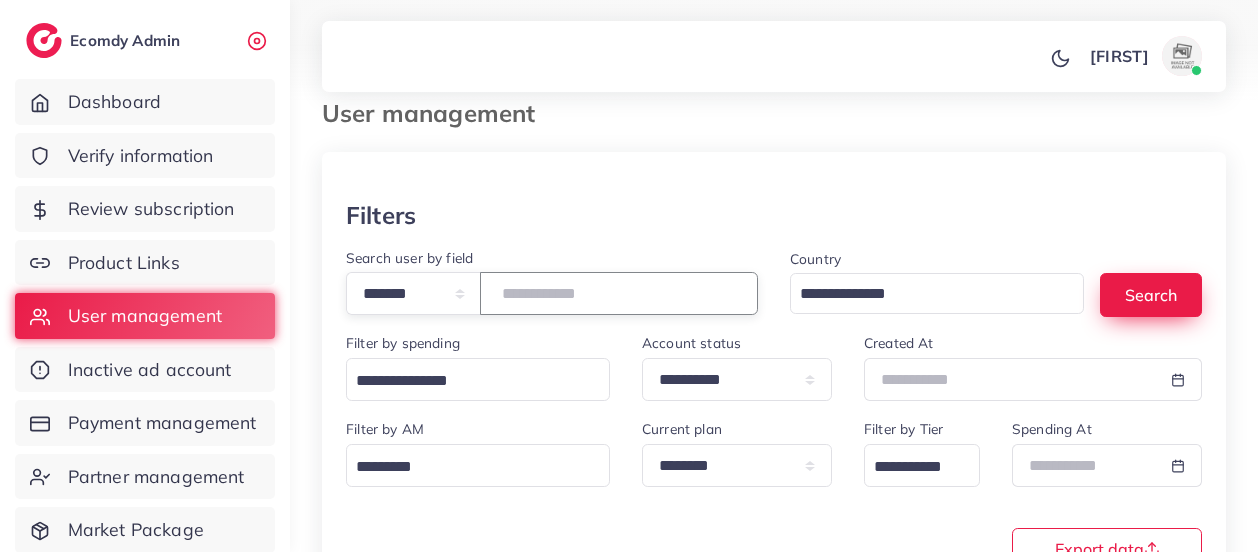 type on "*******" 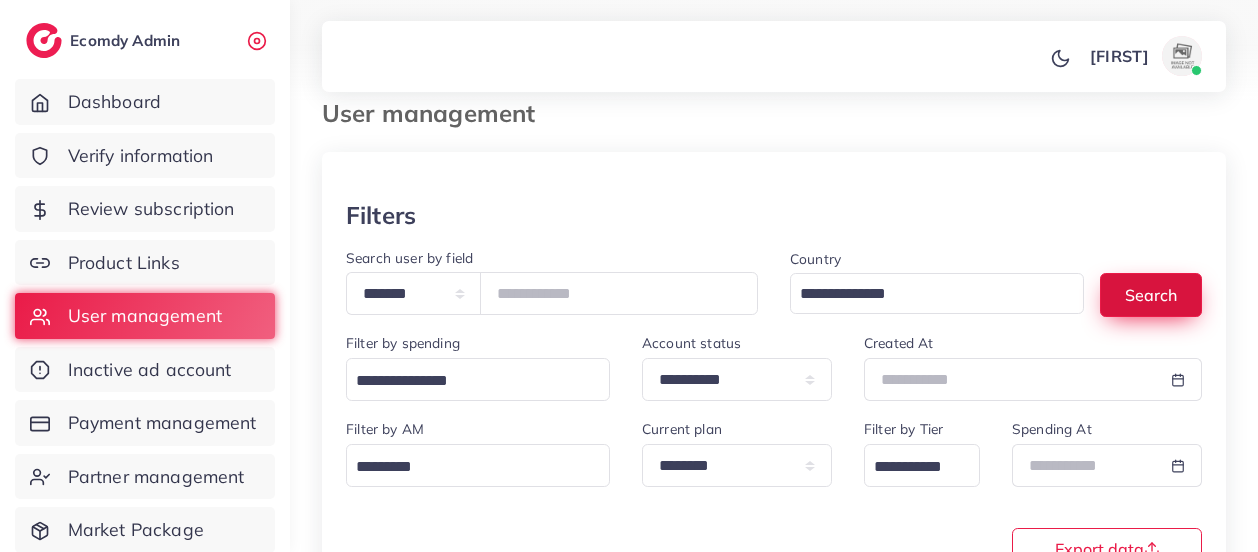 click on "Search" at bounding box center [1151, 294] 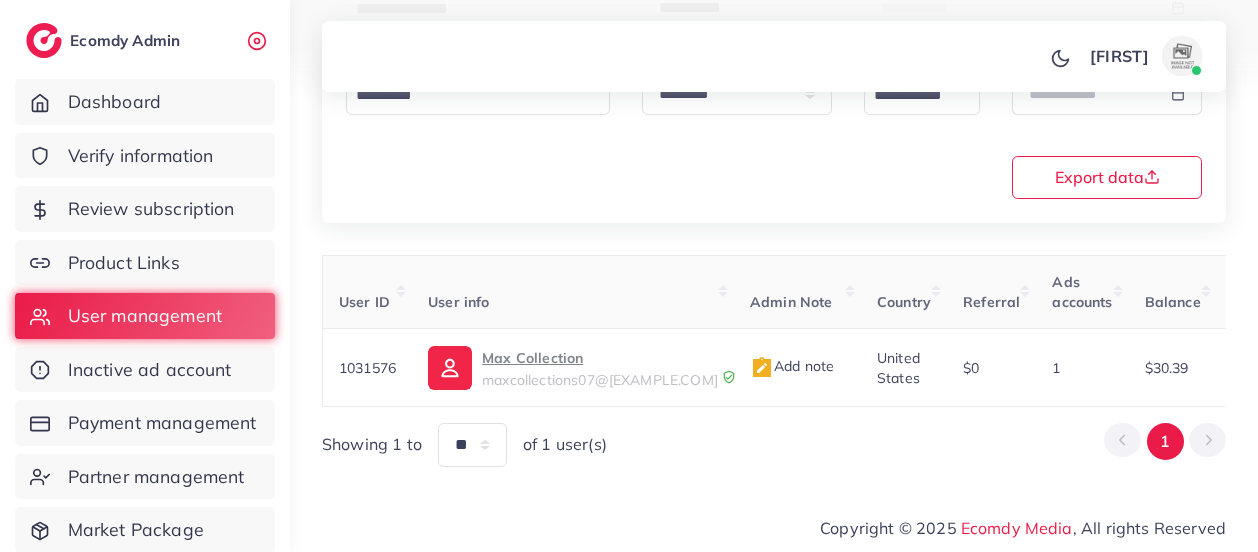 scroll, scrollTop: 405, scrollLeft: 0, axis: vertical 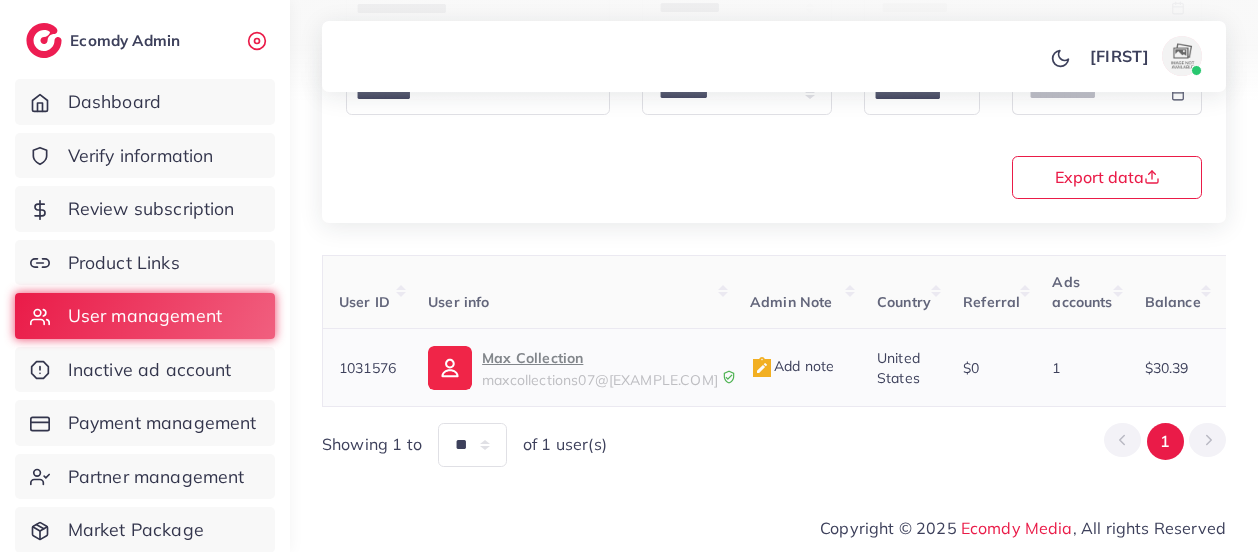 click on "Max Collection" at bounding box center (600, 358) 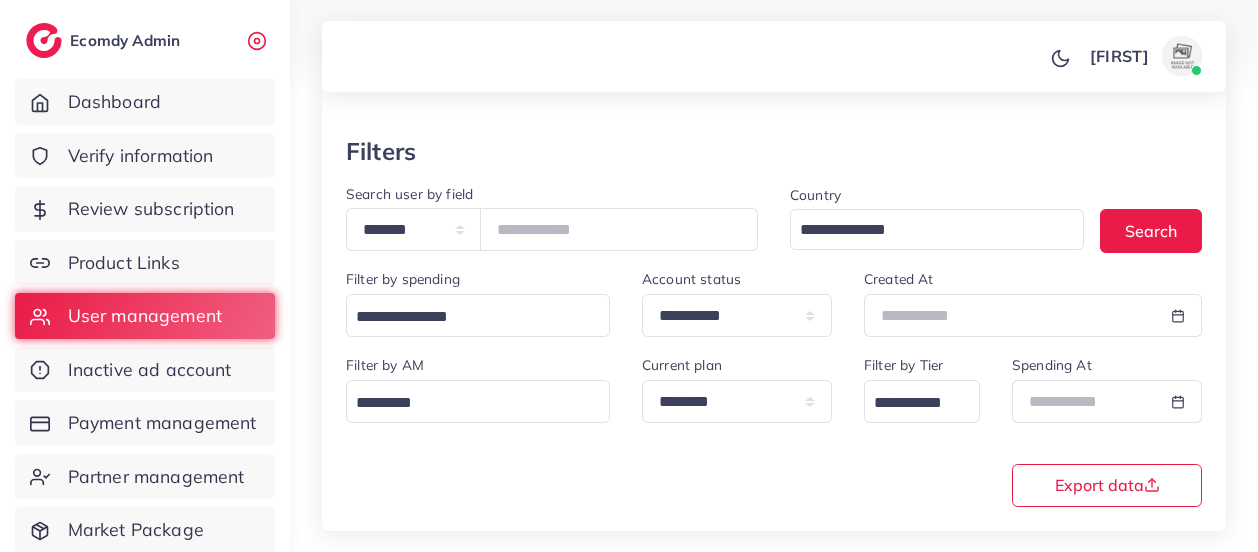 scroll, scrollTop: 0, scrollLeft: 0, axis: both 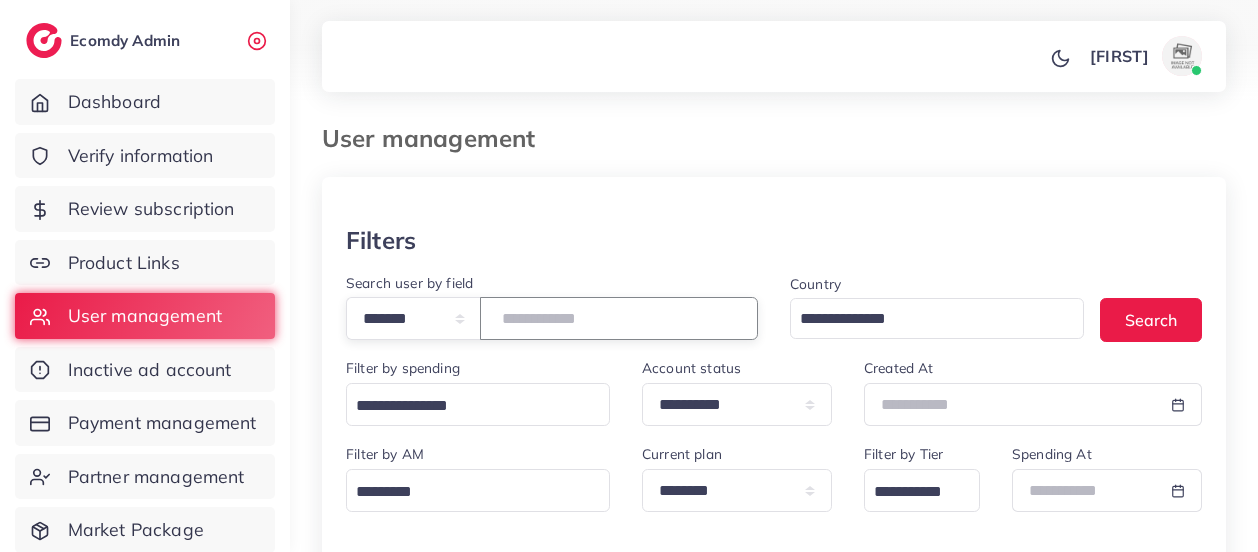 click on "*******" at bounding box center [619, 318] 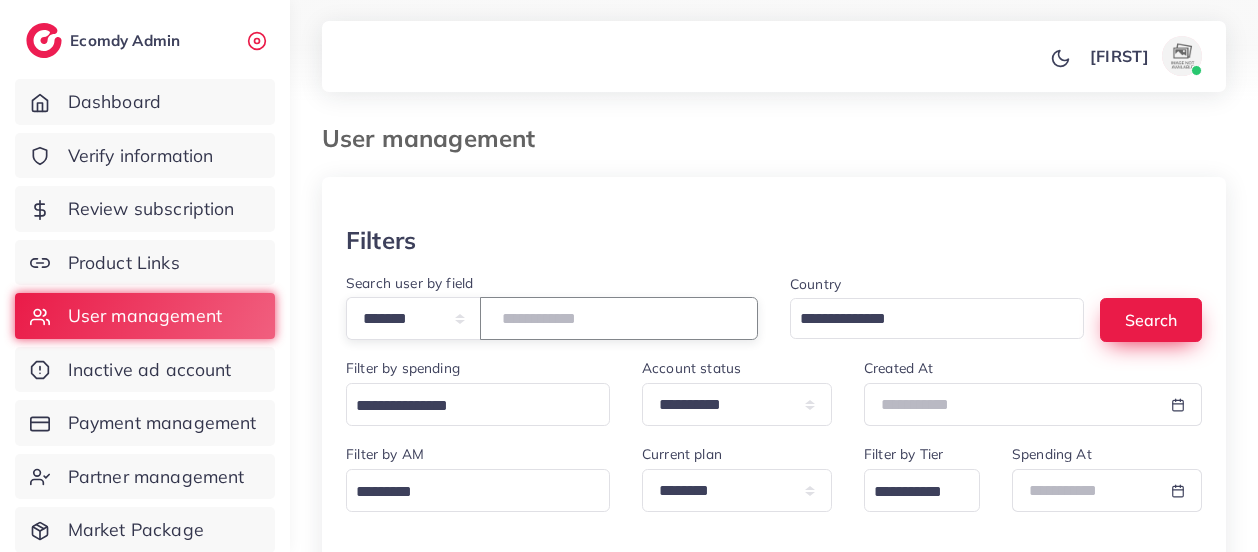 type on "*******" 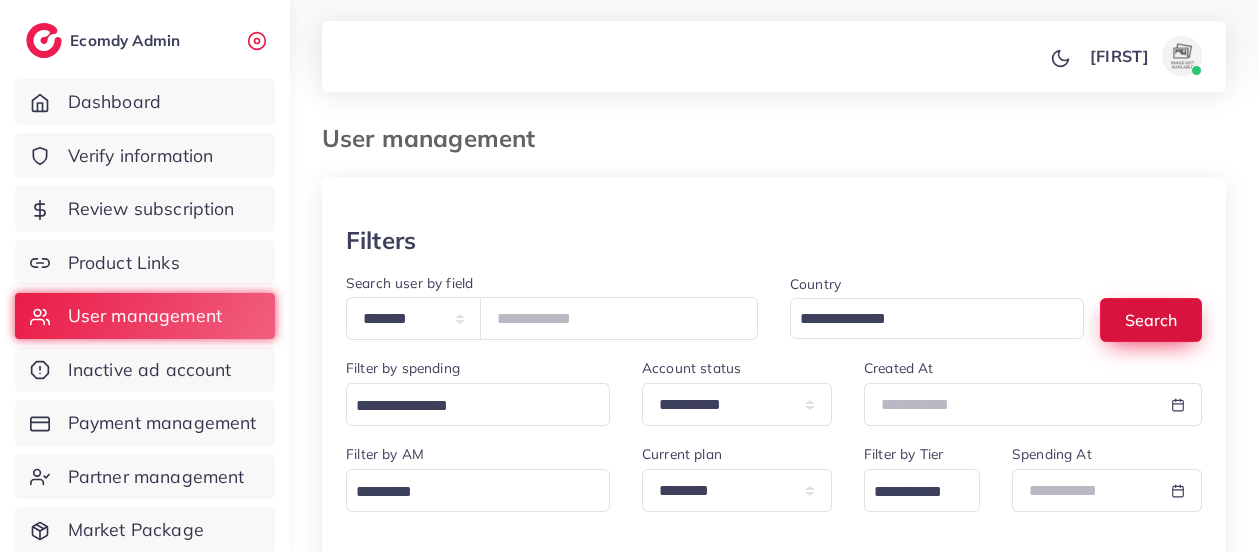 click on "Search" at bounding box center [1151, 319] 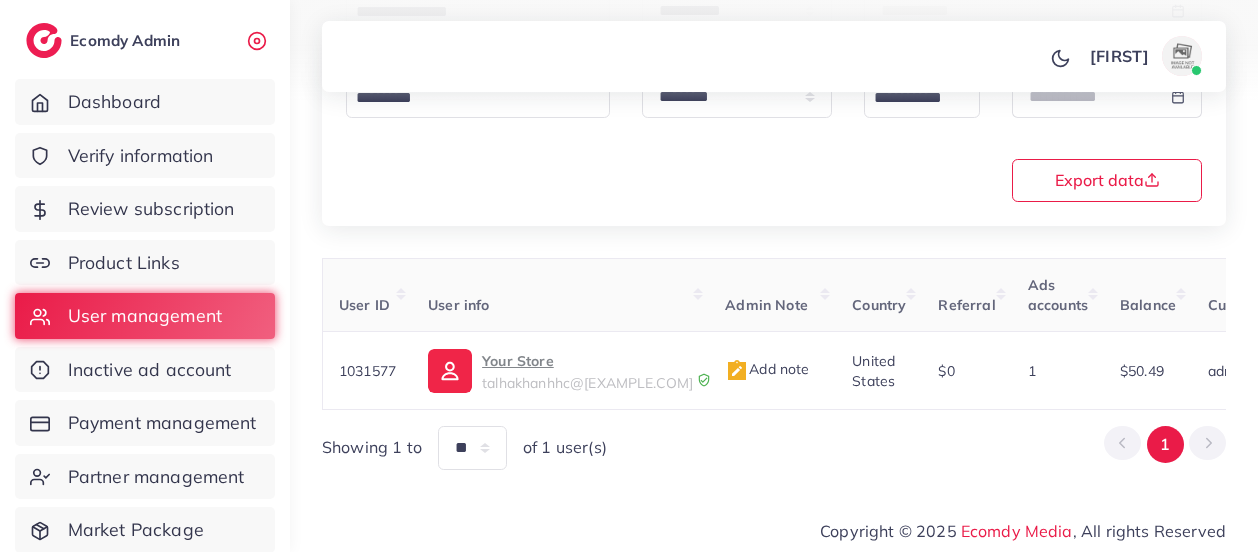 scroll, scrollTop: 405, scrollLeft: 0, axis: vertical 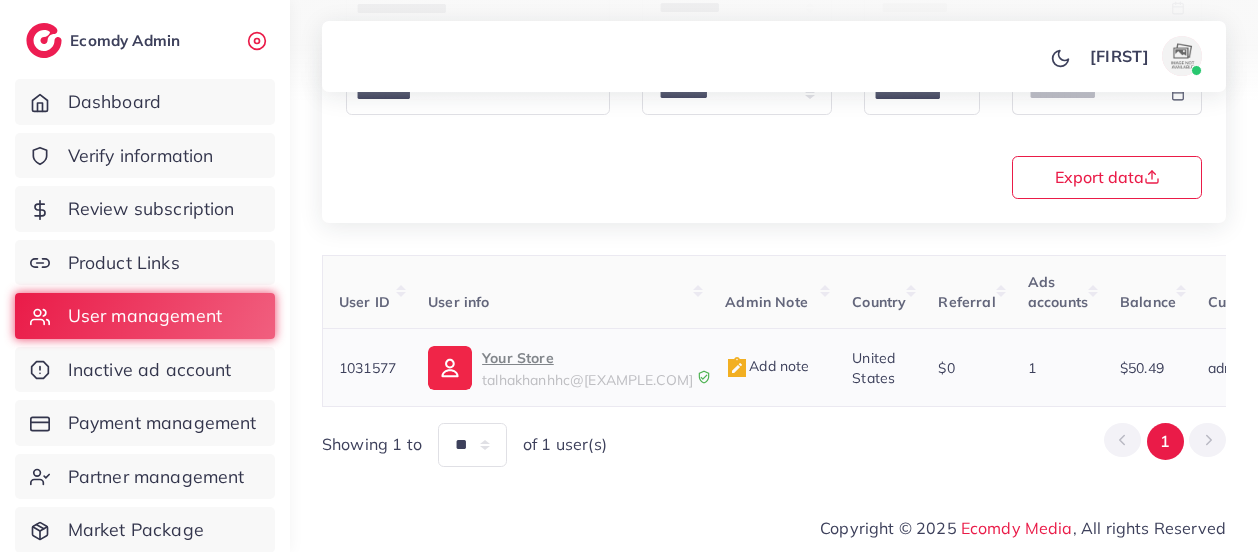 click on "$50.49" at bounding box center [1142, 368] 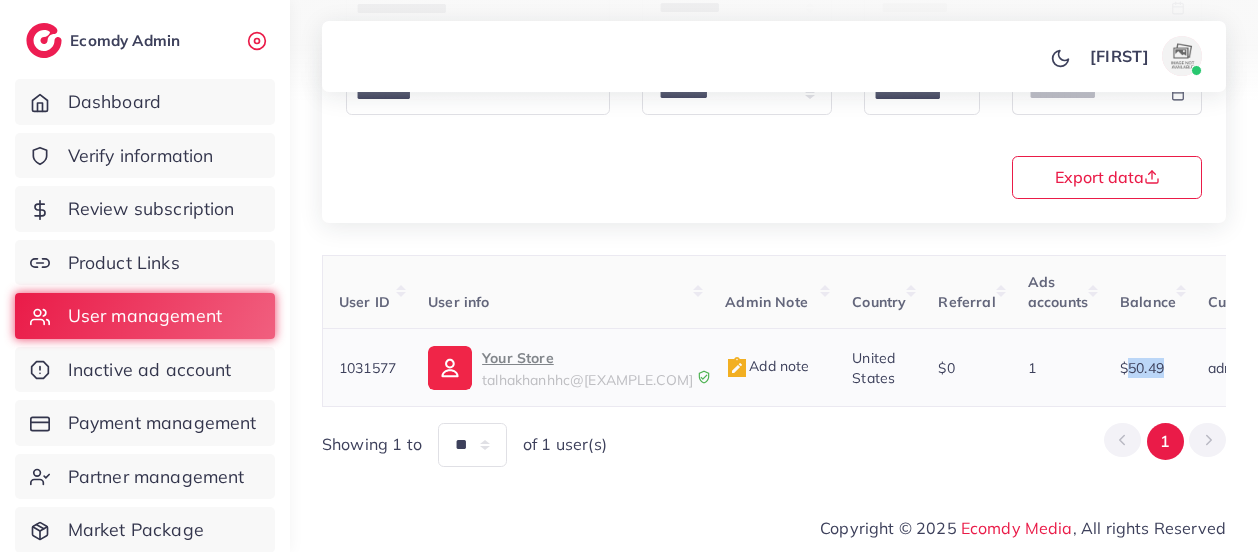 click on "$50.49" at bounding box center [1142, 368] 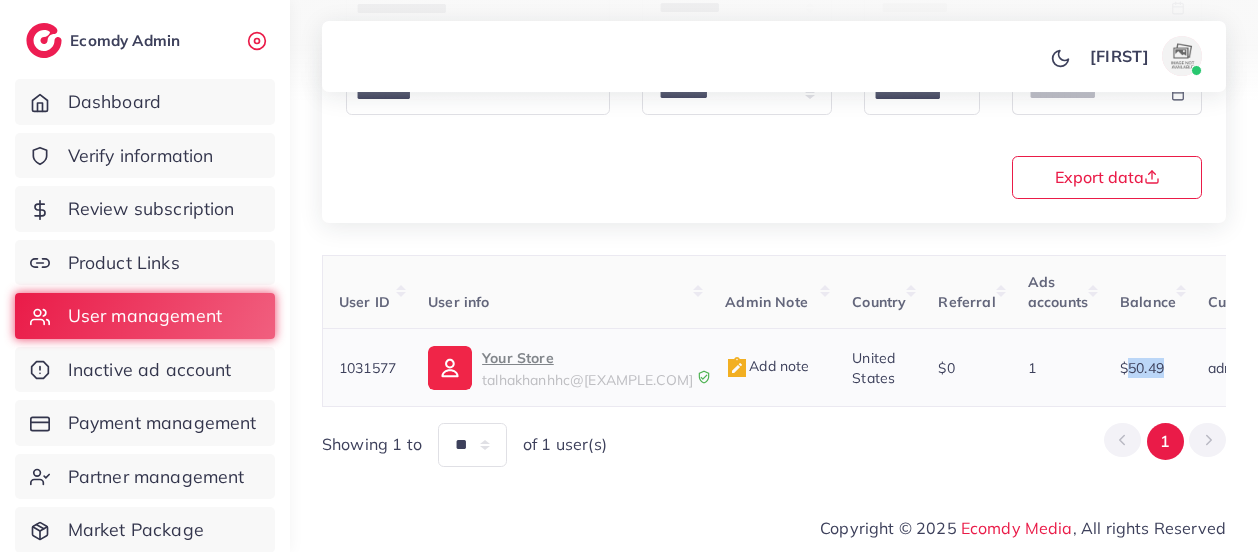 copy on "$50.49" 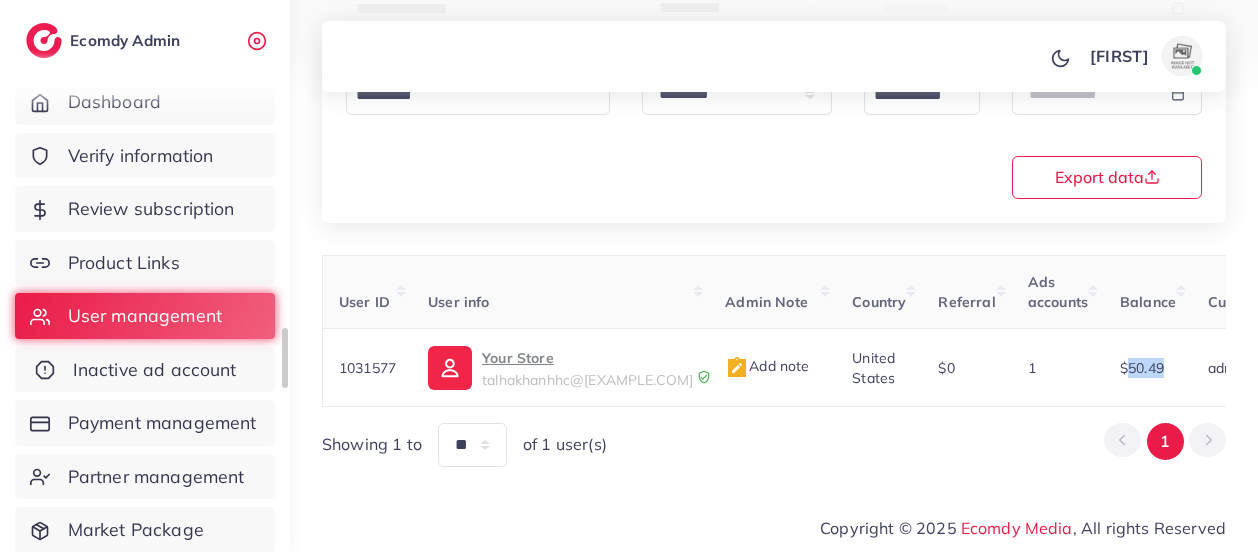 scroll, scrollTop: 128, scrollLeft: 0, axis: vertical 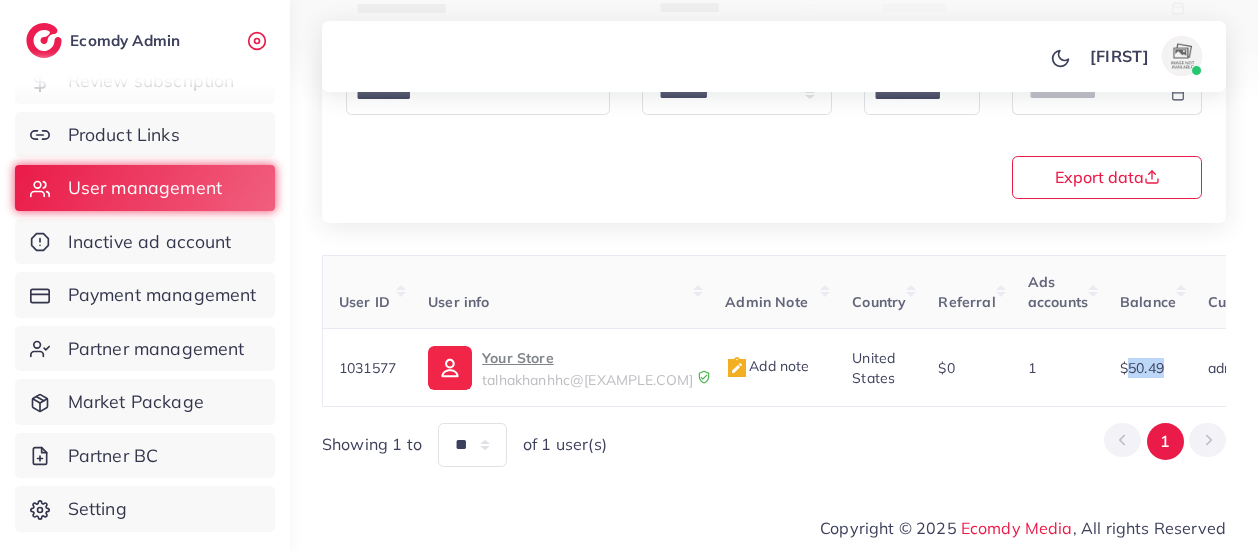 click at bounding box center (44, 40) 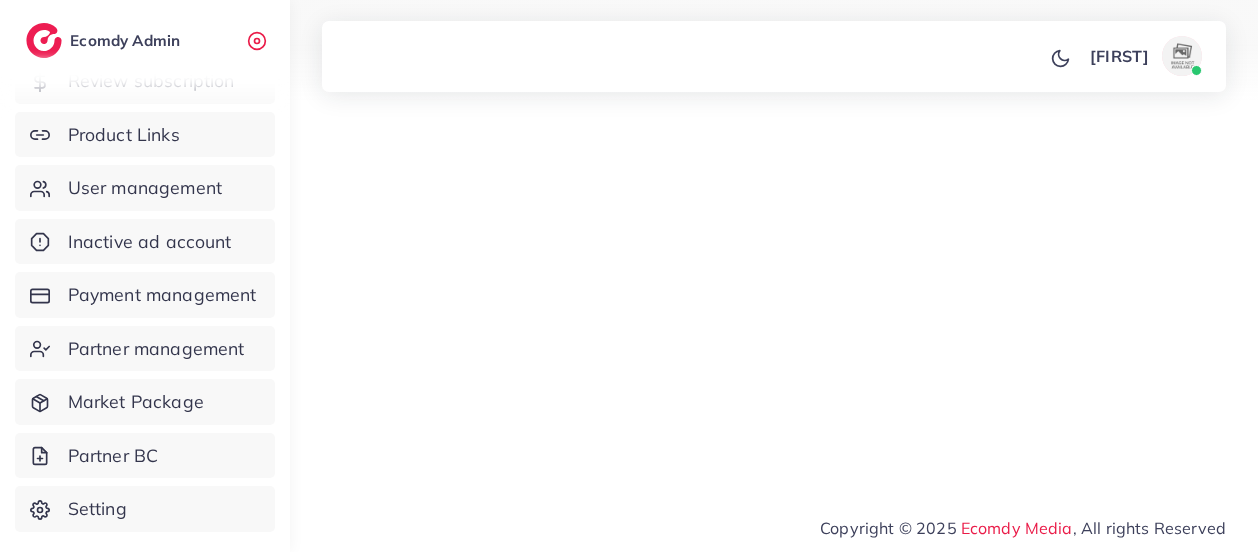 scroll, scrollTop: 0, scrollLeft: 0, axis: both 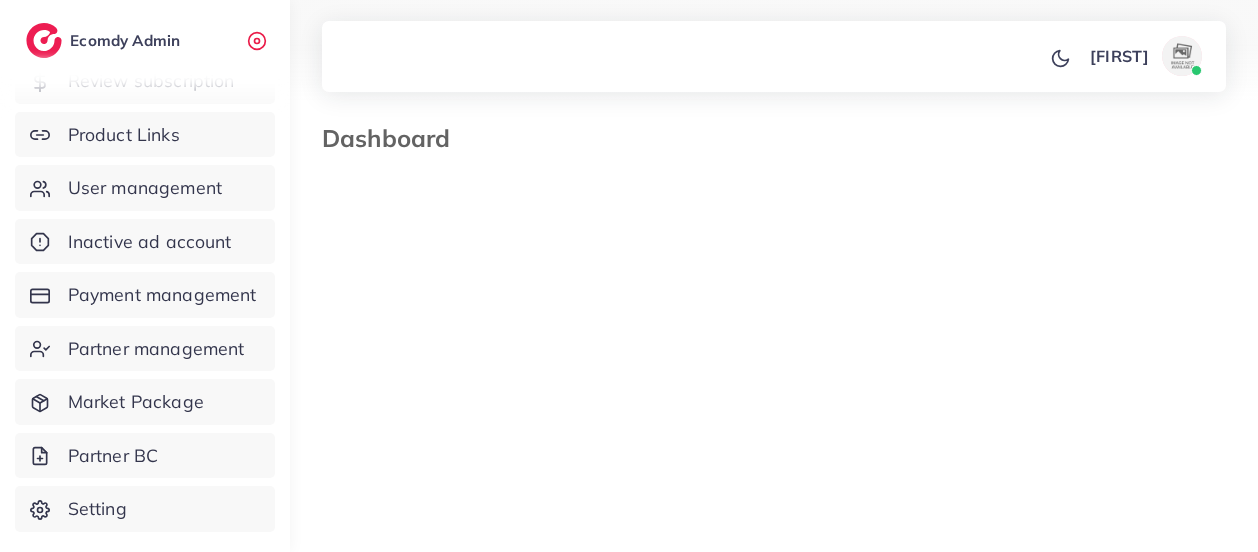 select on "*" 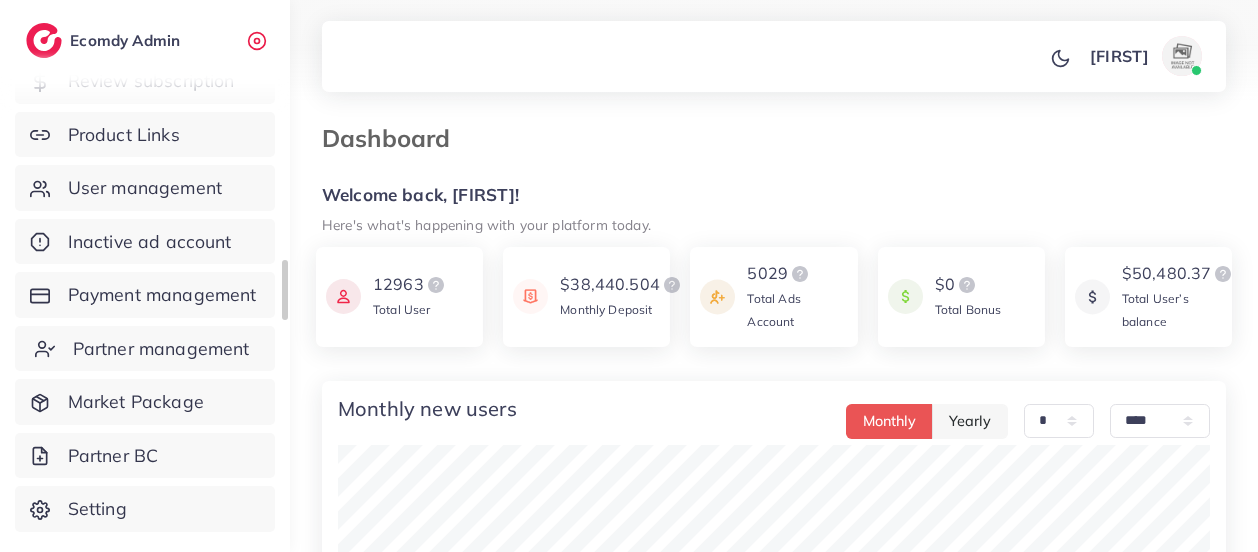 scroll, scrollTop: 0, scrollLeft: 0, axis: both 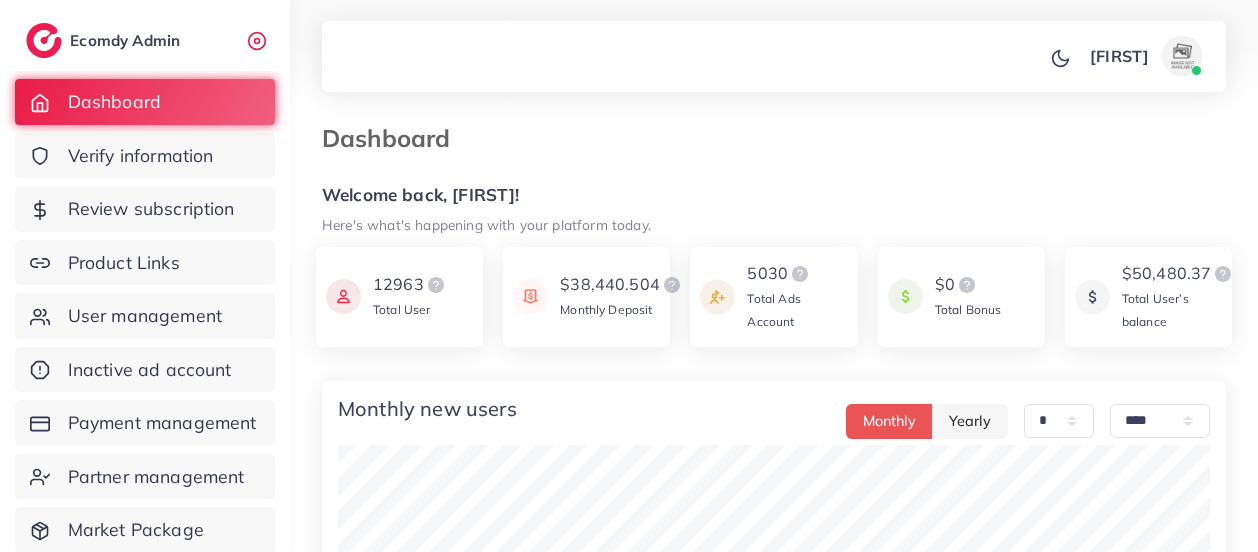 click at bounding box center (1182, 56) 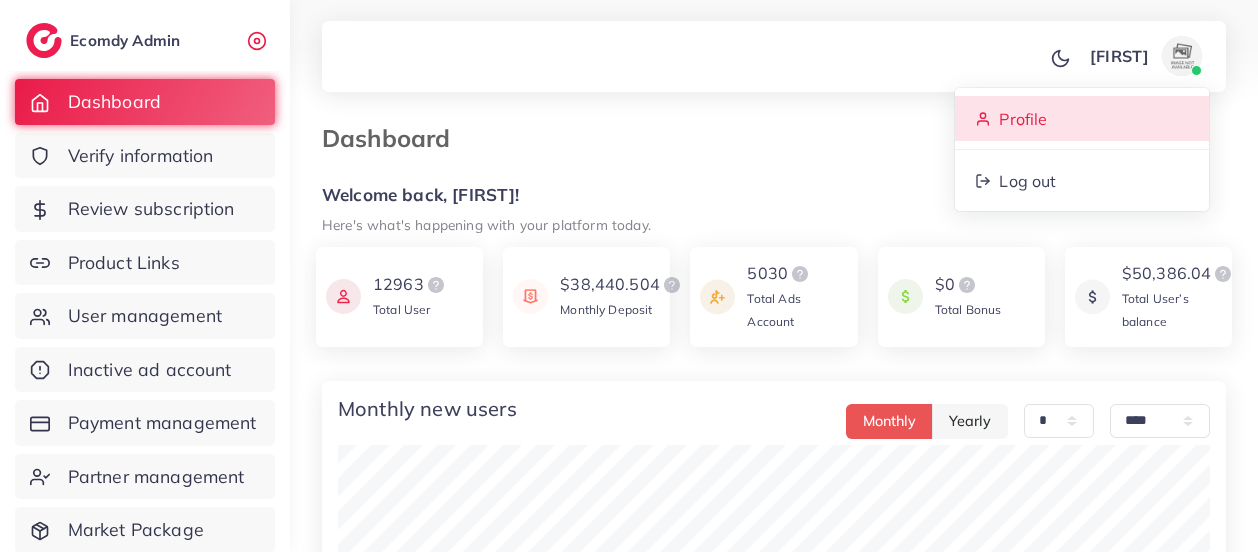 click on "Profile" at bounding box center (1023, 119) 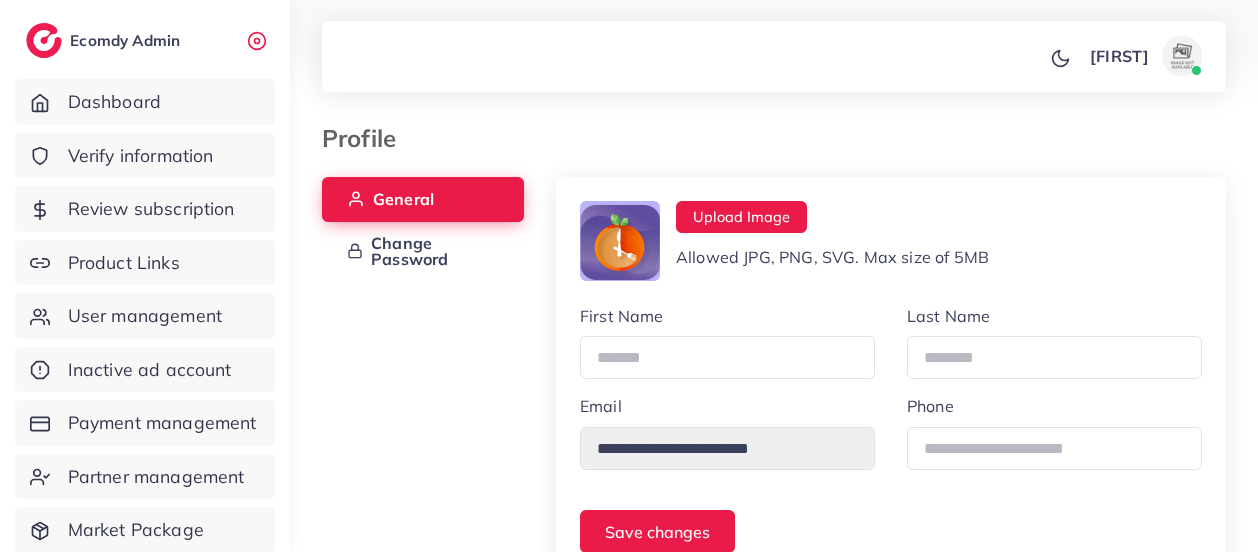 scroll, scrollTop: 142, scrollLeft: 0, axis: vertical 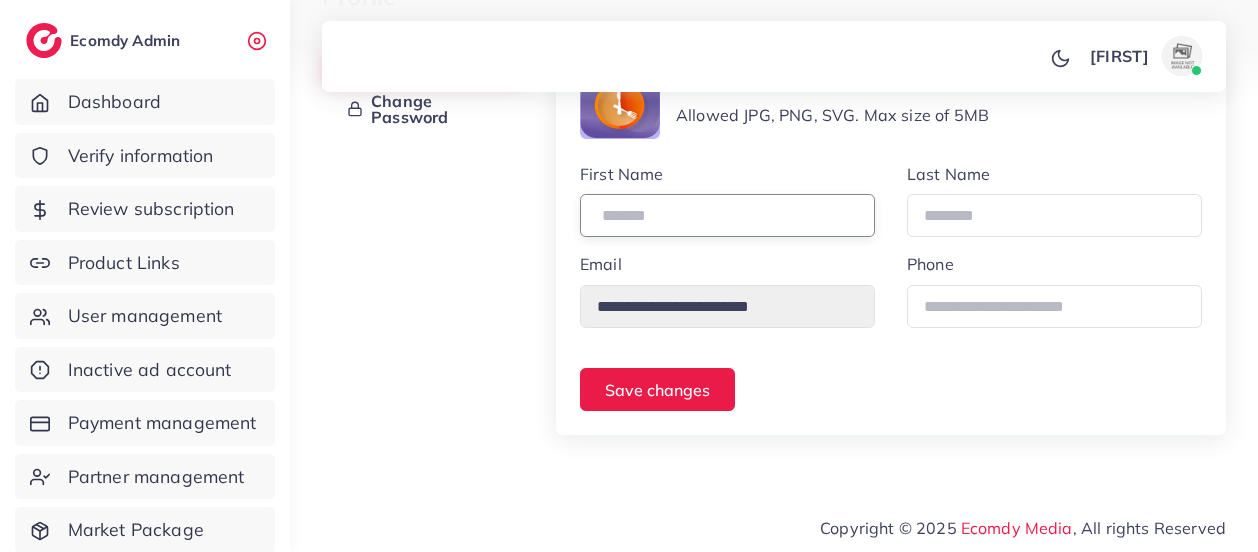 click at bounding box center (727, 215) 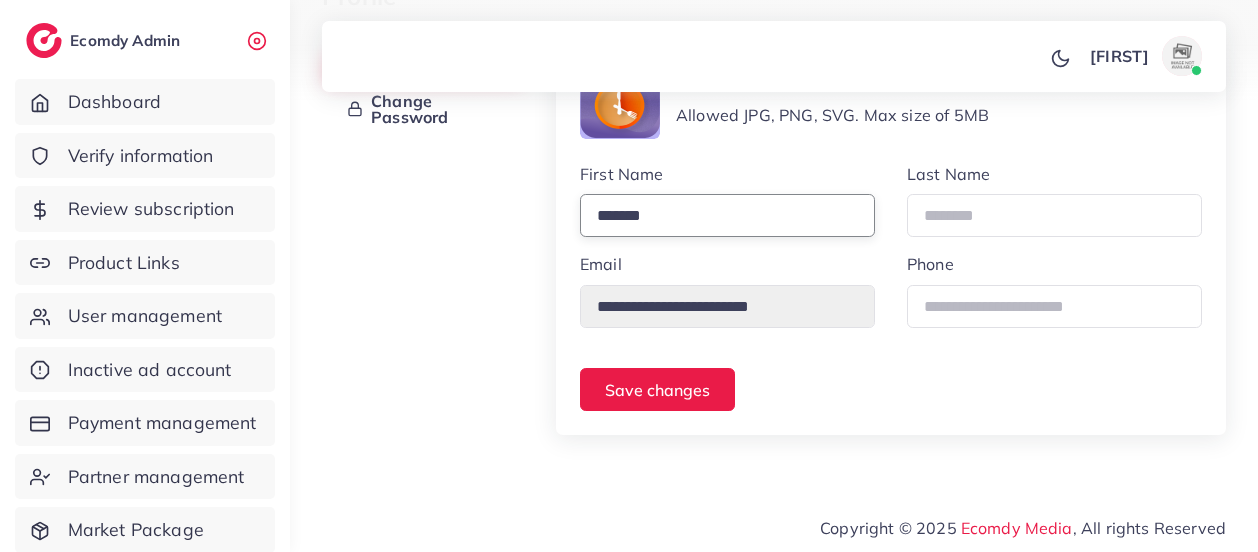type on "*******" 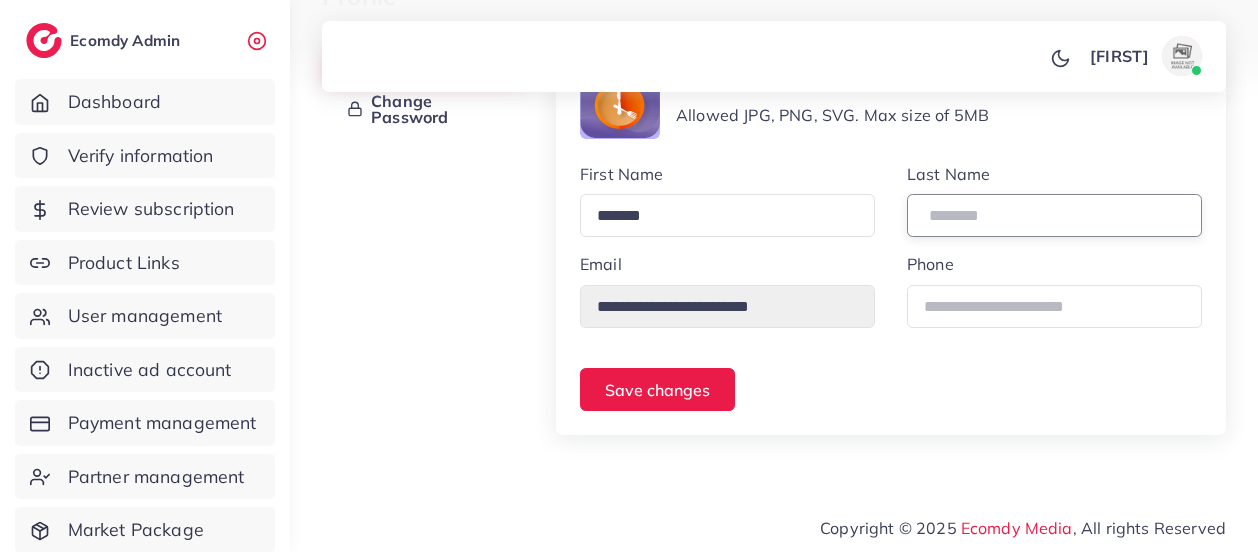 click at bounding box center [1054, 215] 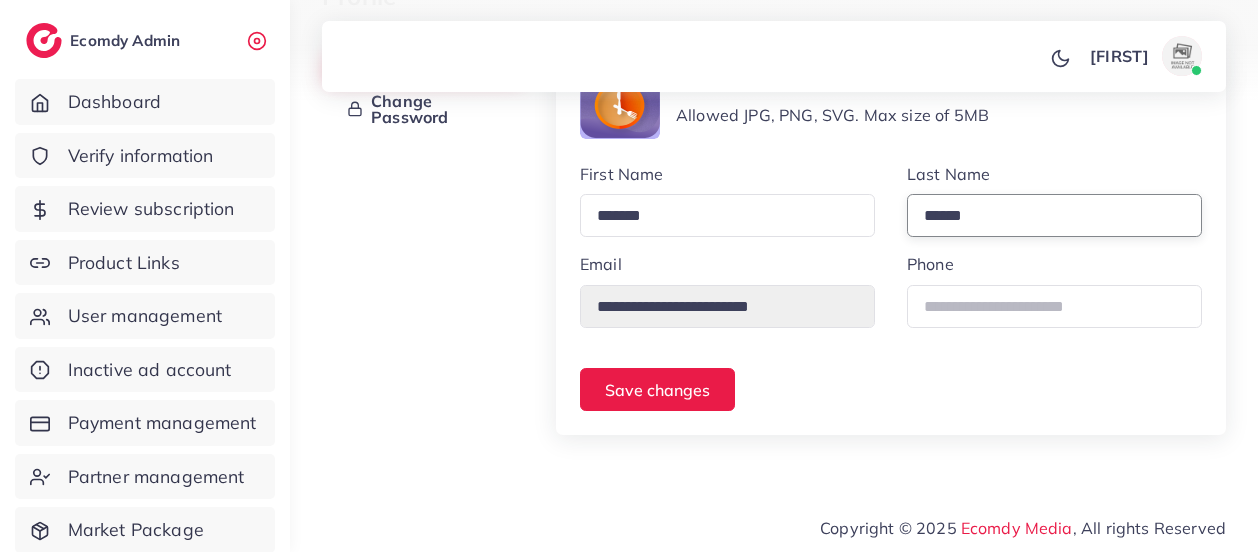type on "******" 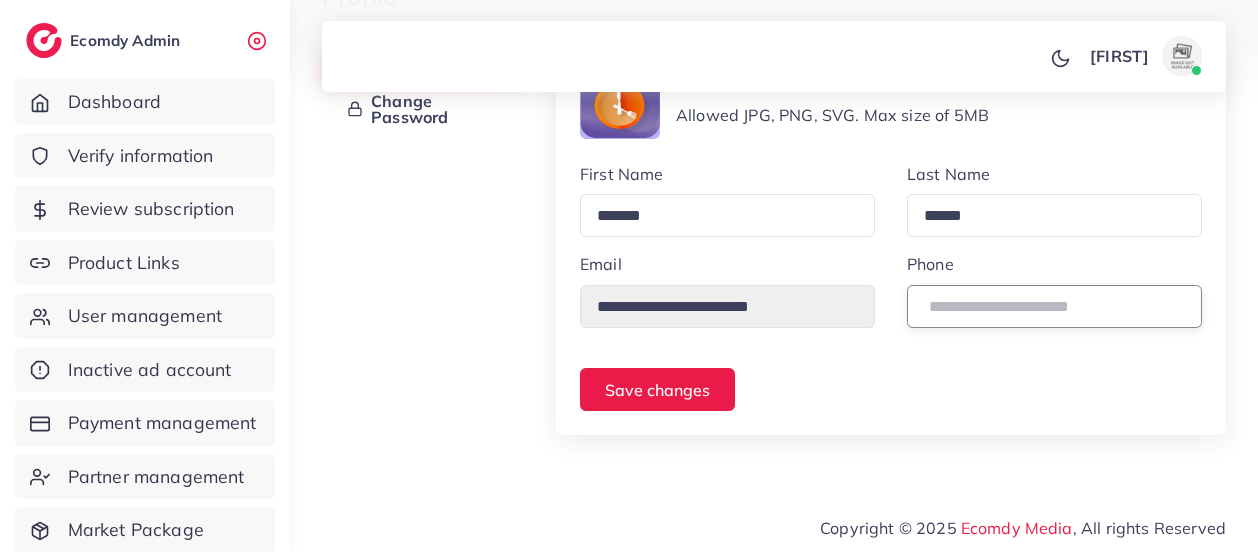 click at bounding box center [1054, 306] 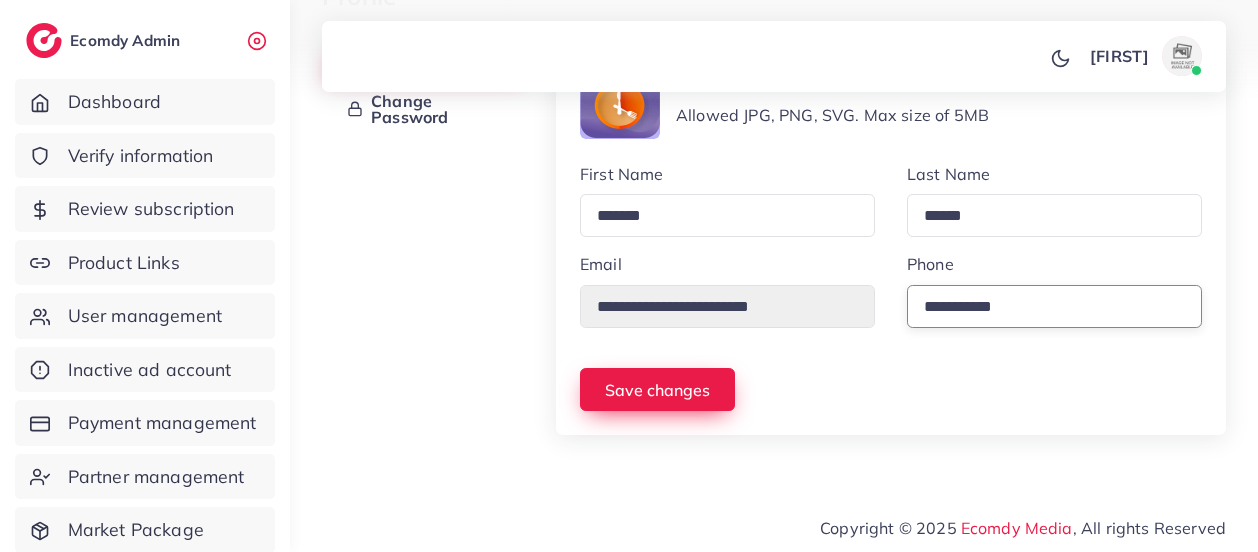 type on "**********" 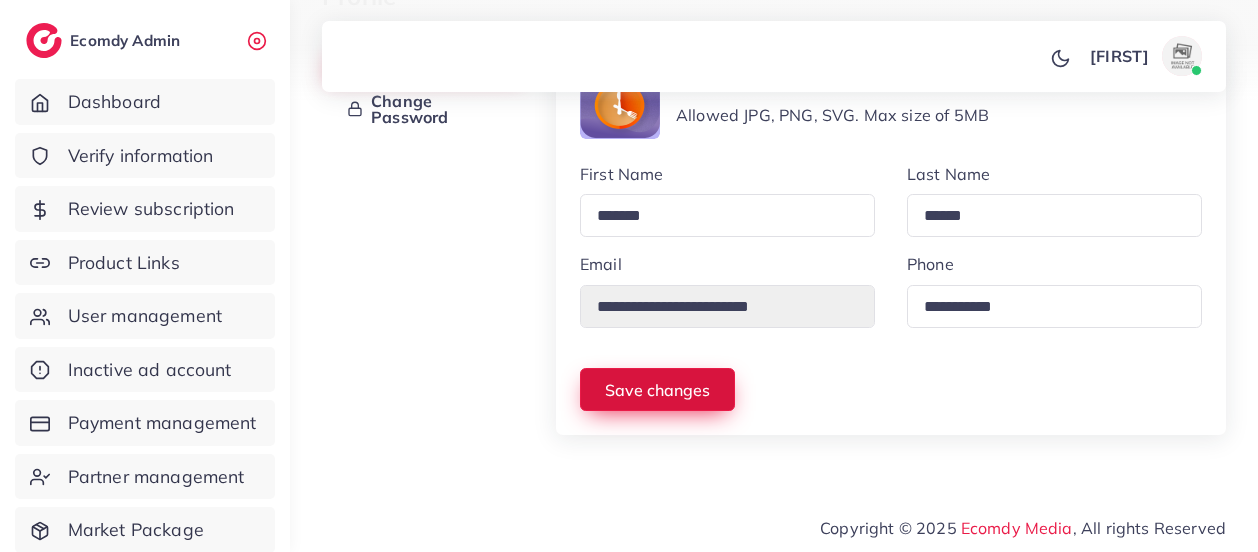 click on "Save changes" at bounding box center (657, 389) 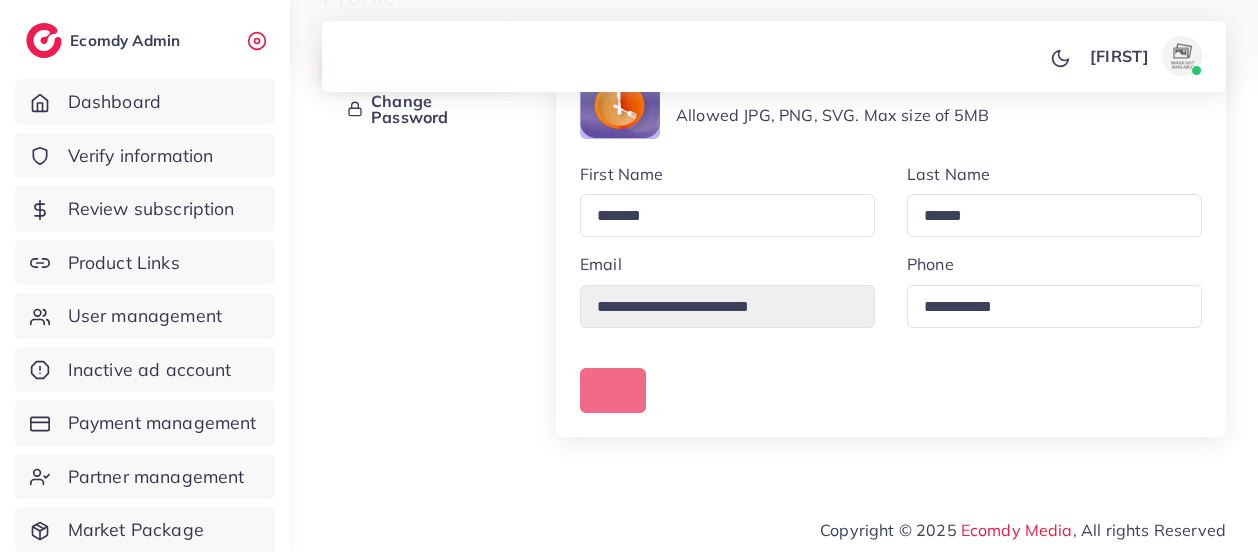 type 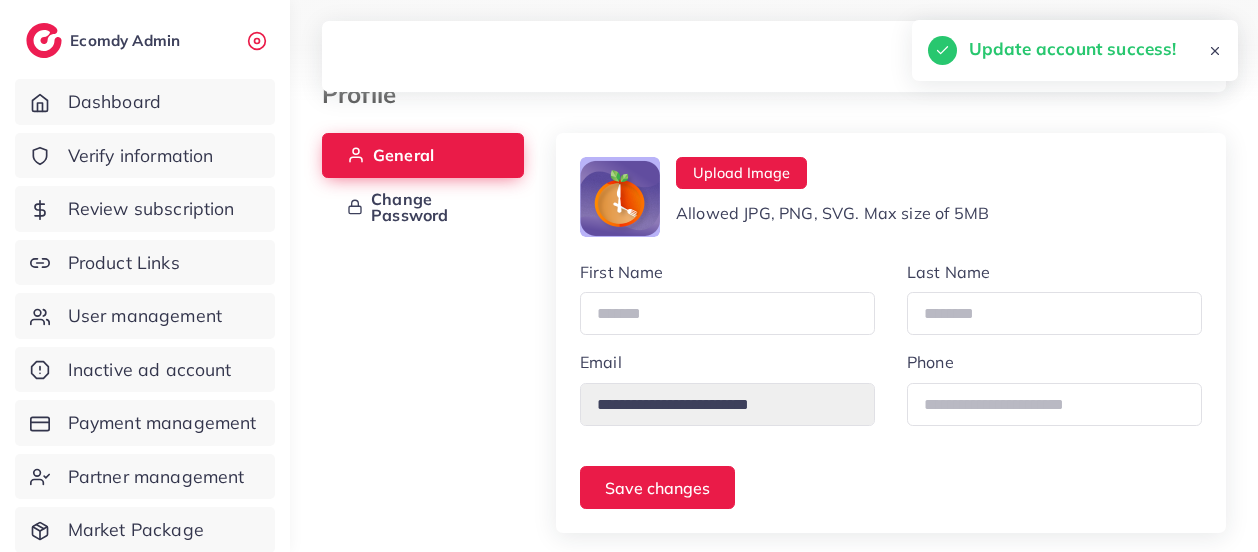 scroll, scrollTop: 0, scrollLeft: 0, axis: both 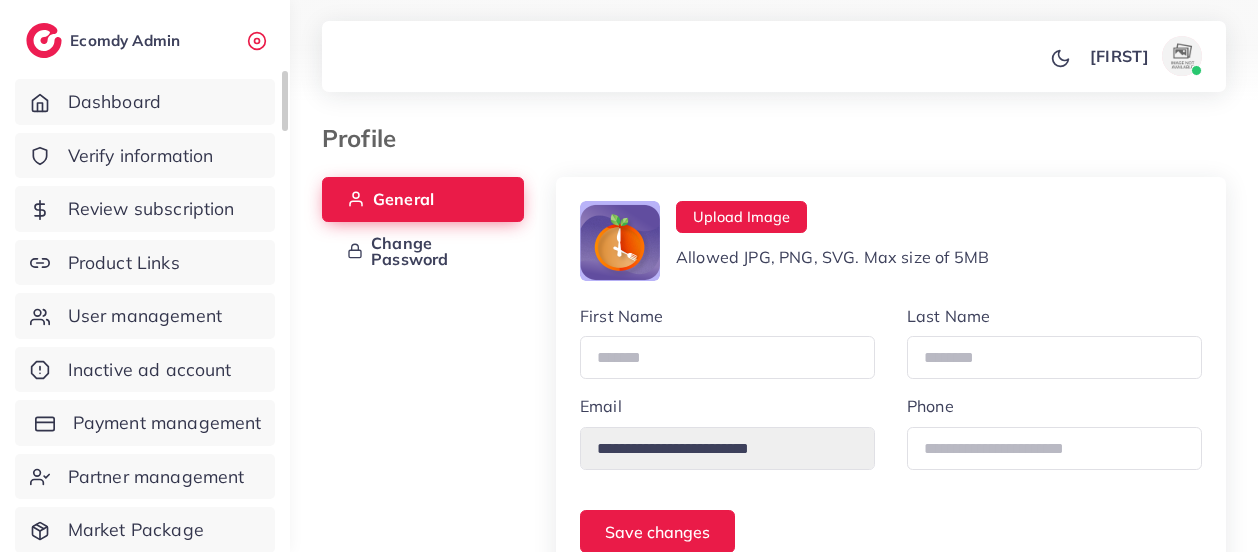 click on "Payment management" at bounding box center (167, 423) 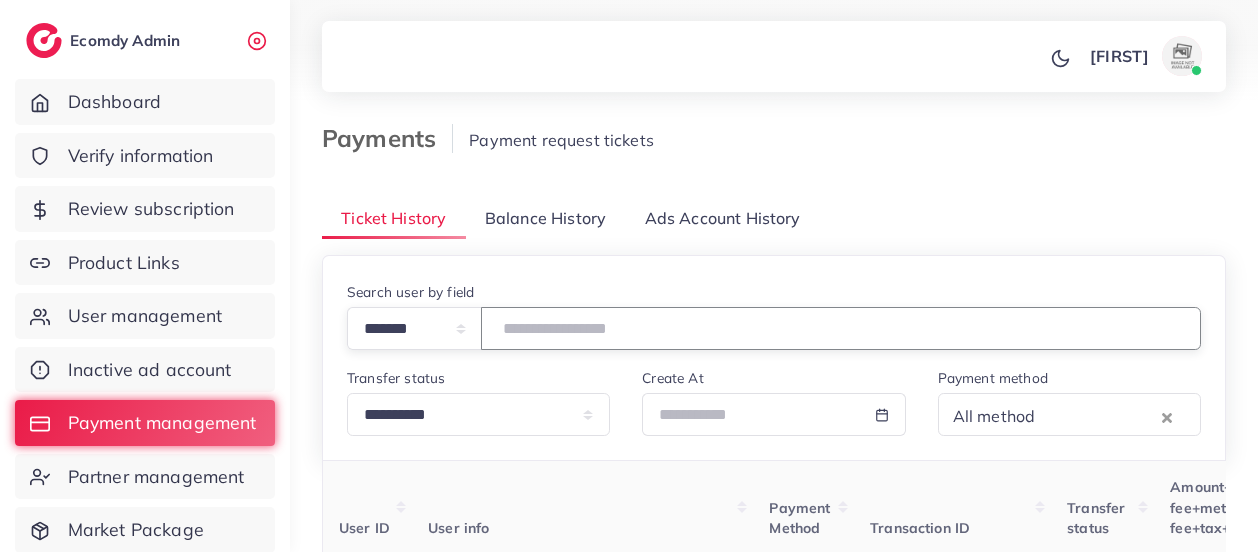 click at bounding box center (841, 328) 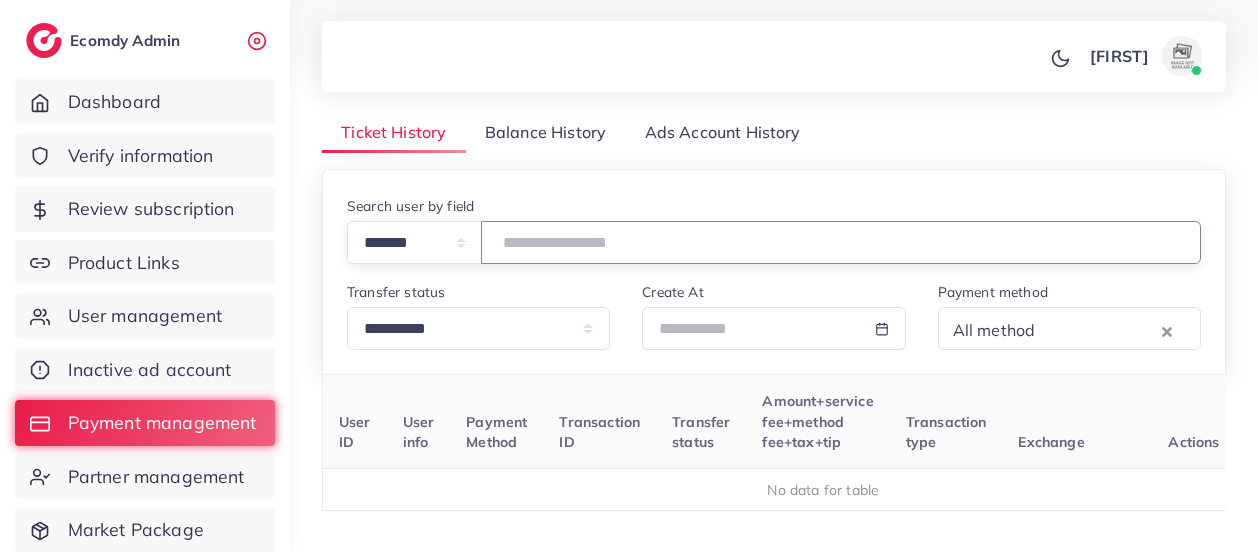 scroll, scrollTop: 48, scrollLeft: 0, axis: vertical 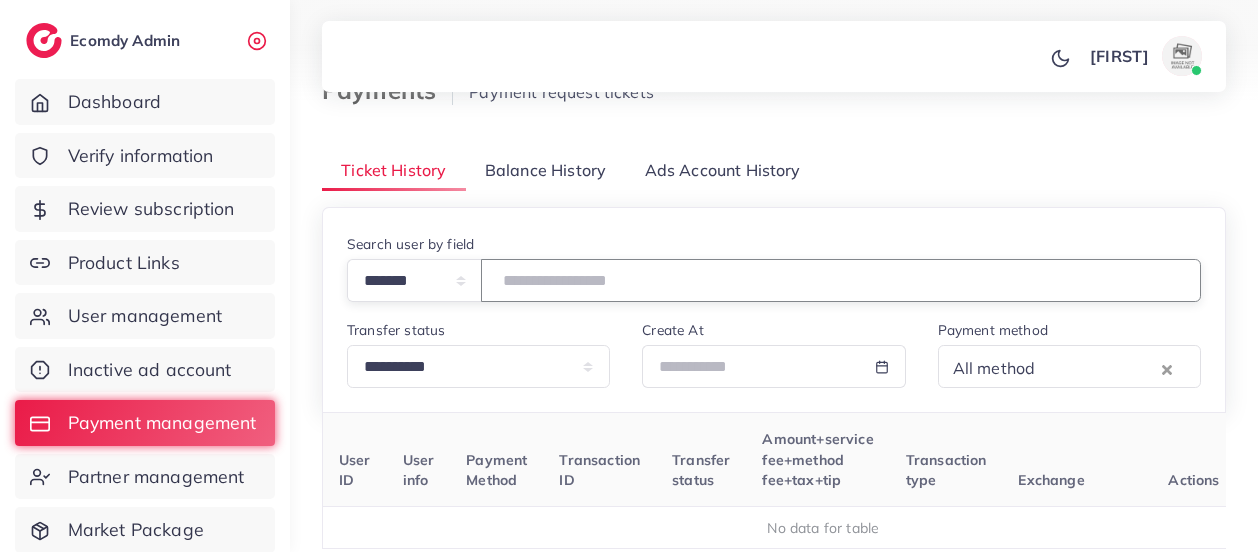 type on "*******" 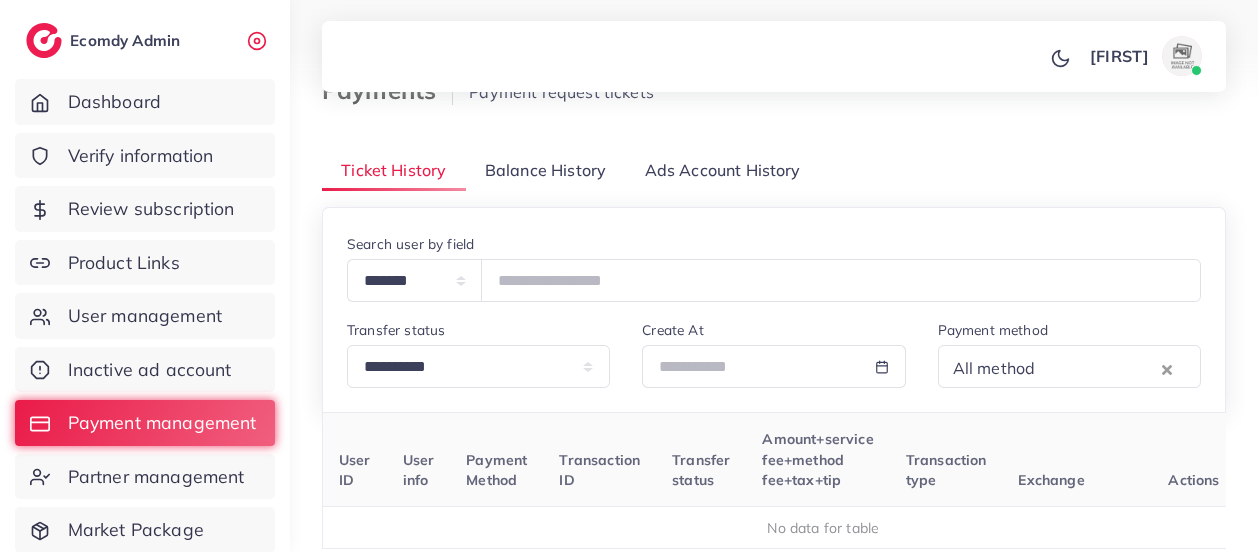 click on "Balance History" at bounding box center (545, 170) 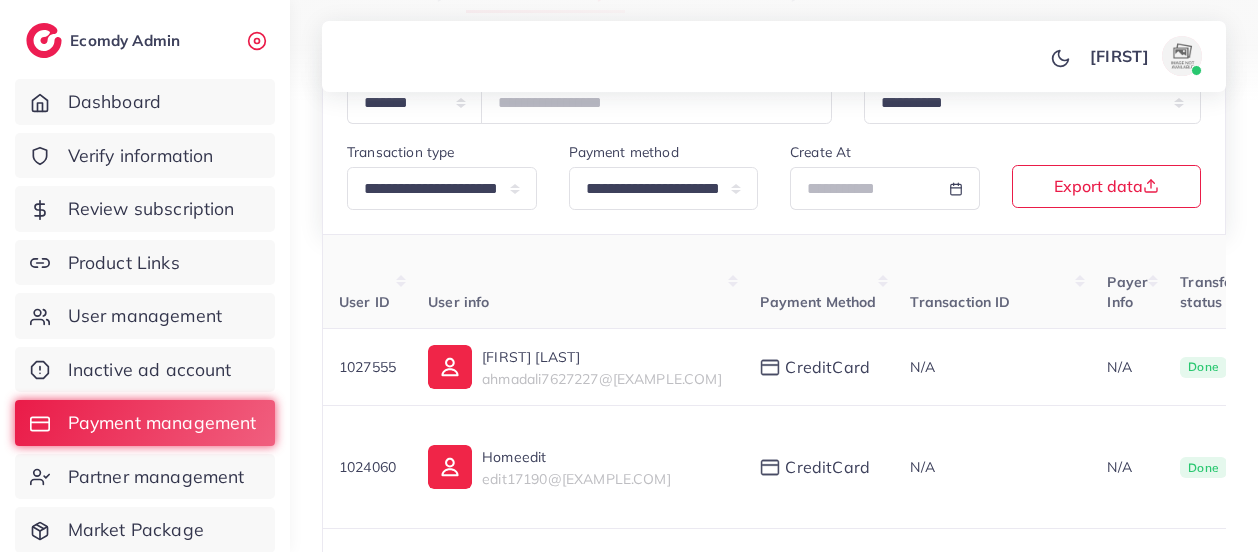 scroll, scrollTop: 235, scrollLeft: 0, axis: vertical 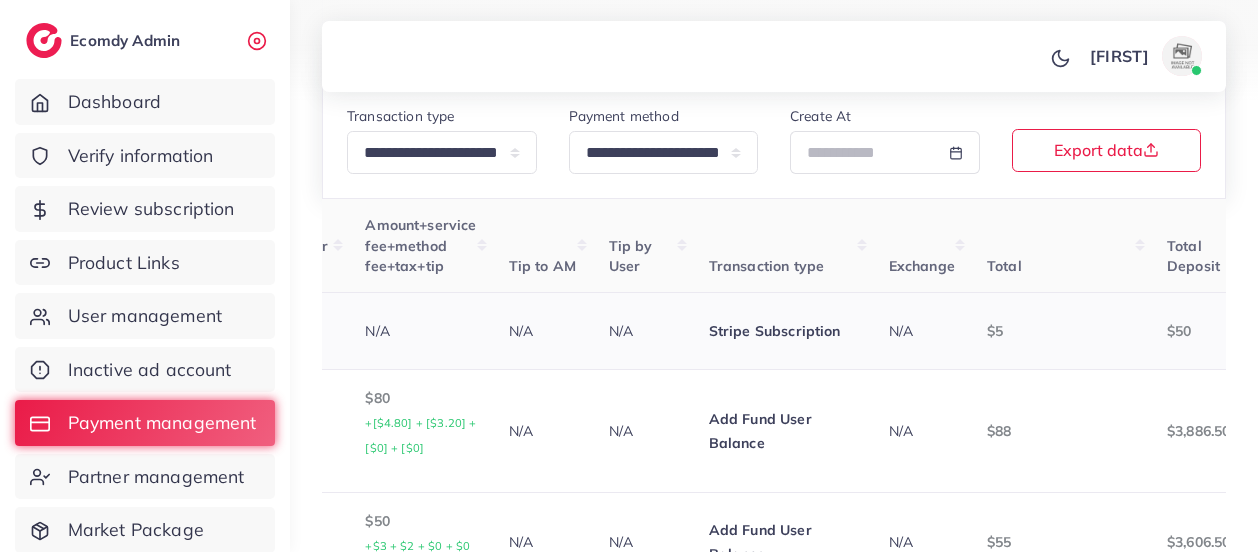 click on "N/A" at bounding box center (922, 331) 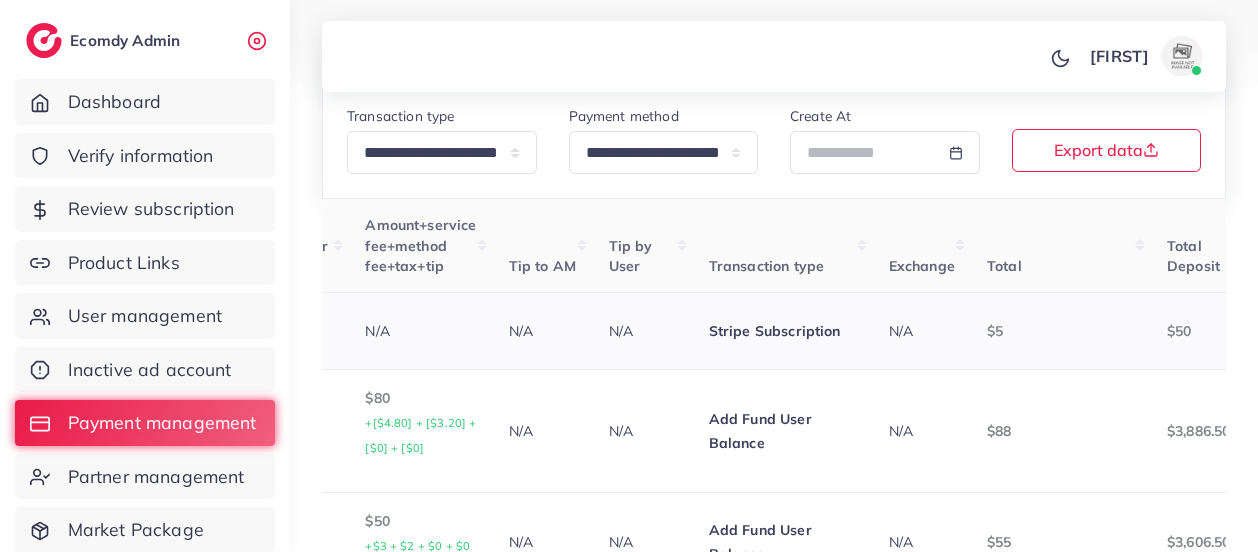 click on "Stripe Subscription" at bounding box center (783, 331) 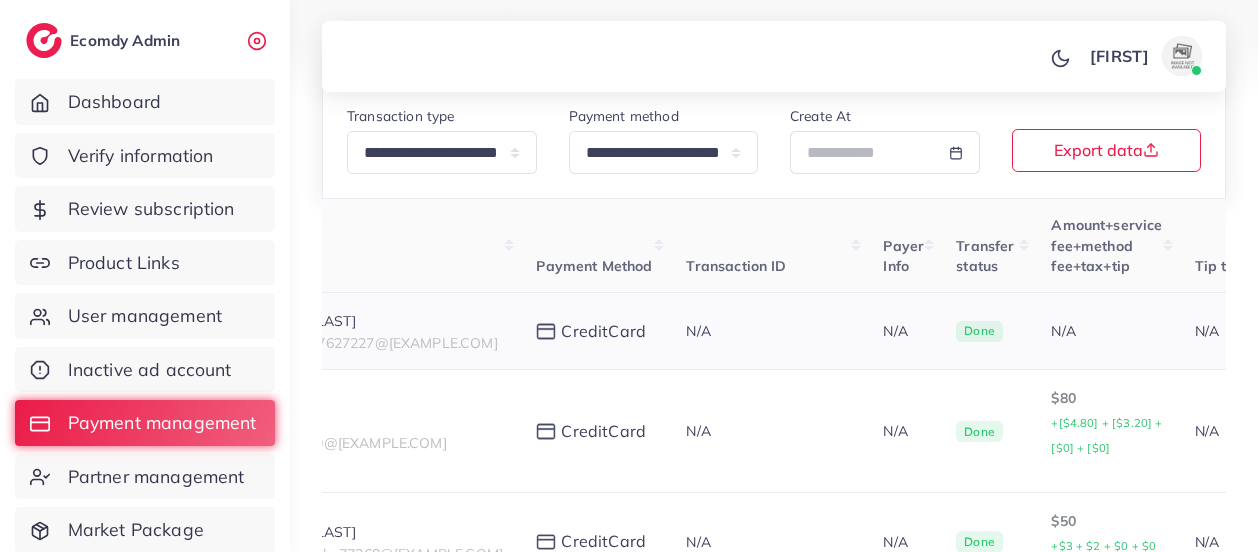 scroll, scrollTop: 0, scrollLeft: 0, axis: both 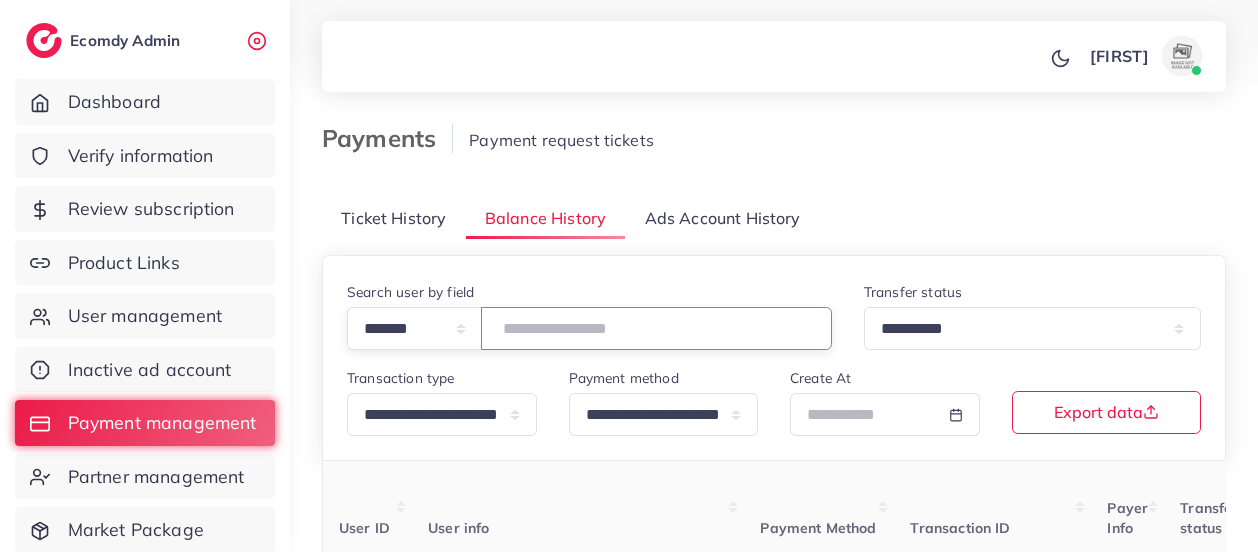 click at bounding box center (656, 328) 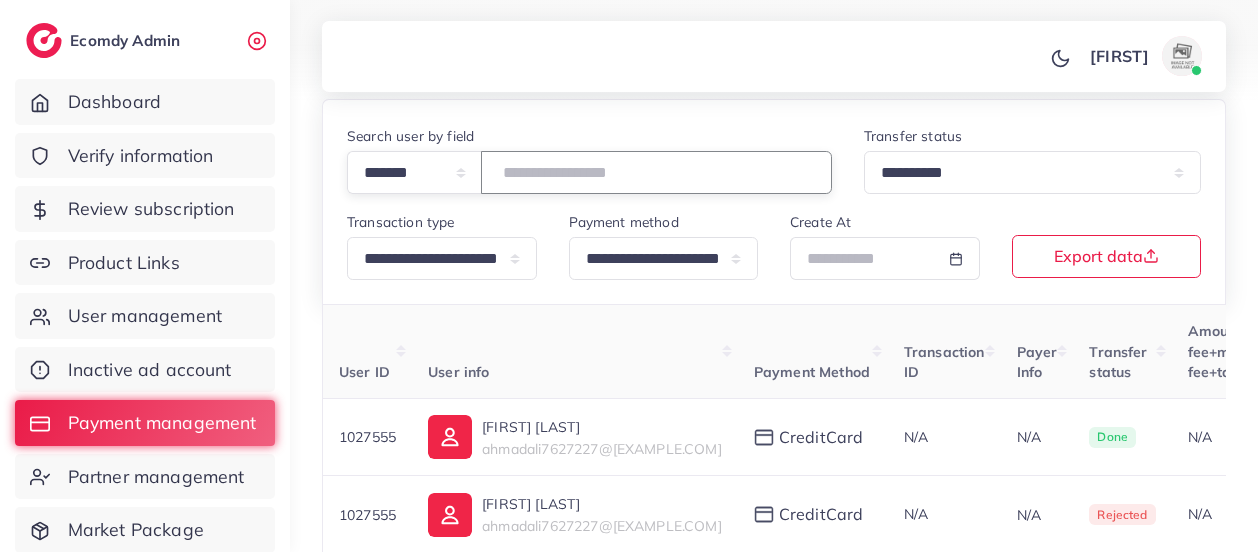 scroll, scrollTop: 180, scrollLeft: 0, axis: vertical 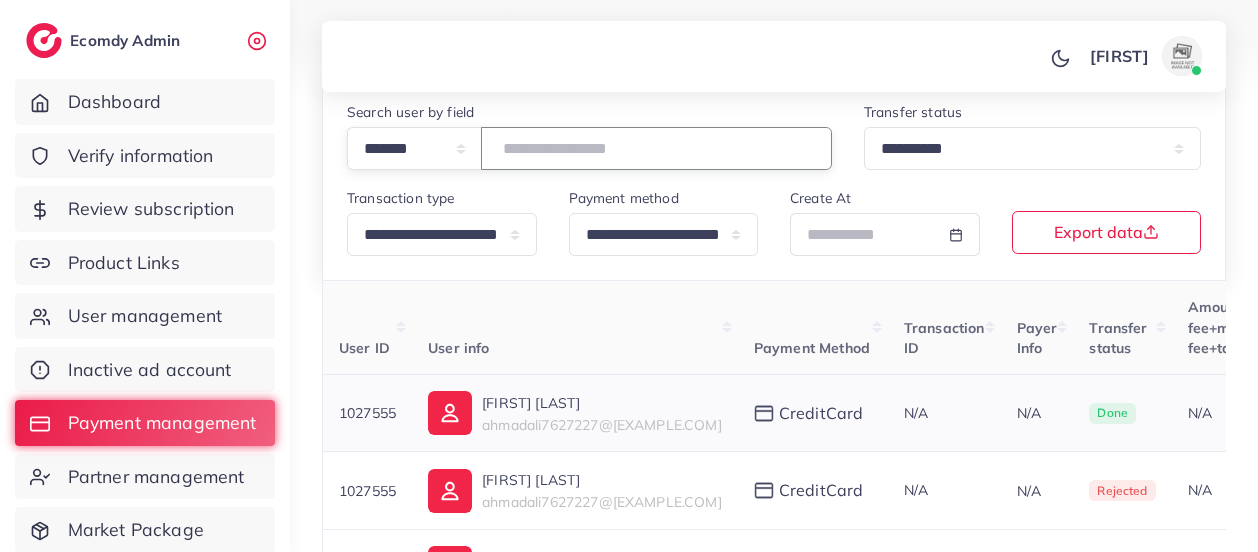 type on "*******" 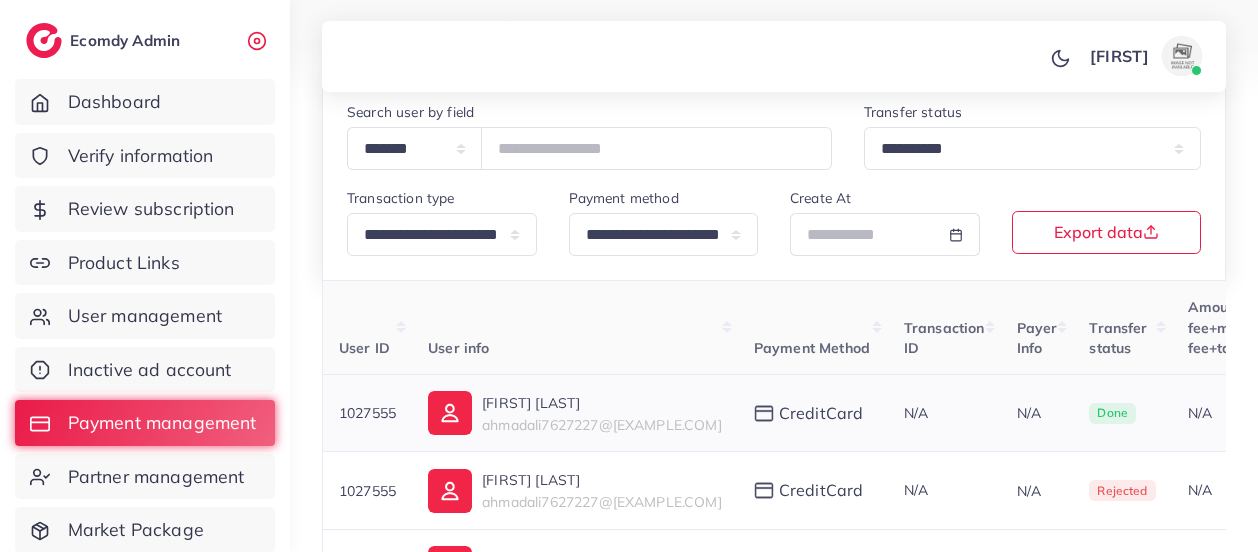 click on "ahmadali7627227@gmail.com" at bounding box center [602, 425] 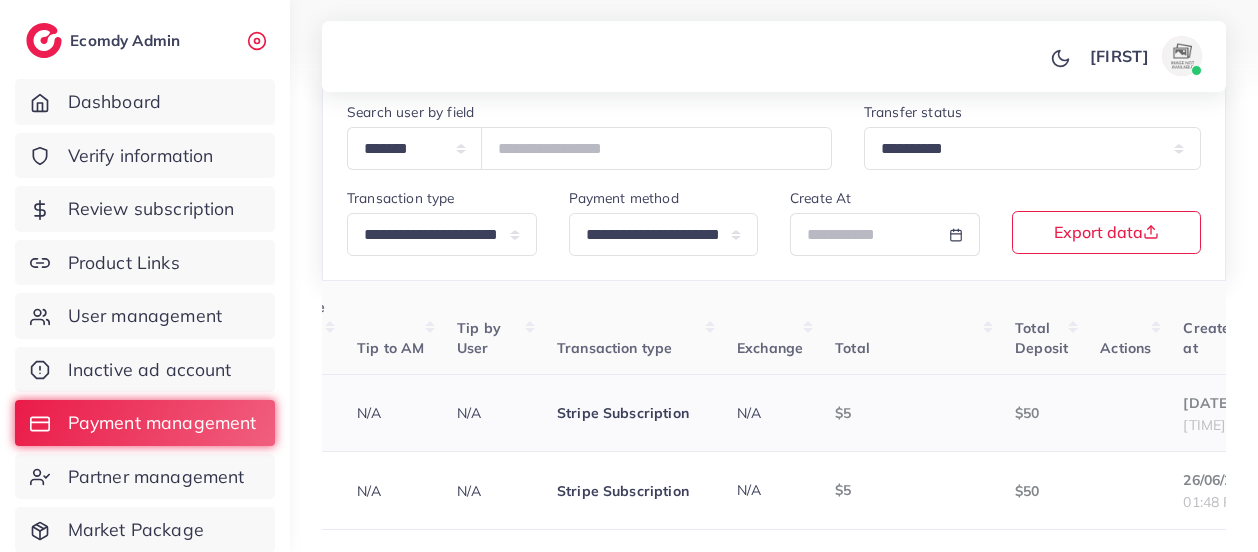 scroll, scrollTop: 0, scrollLeft: 986, axis: horizontal 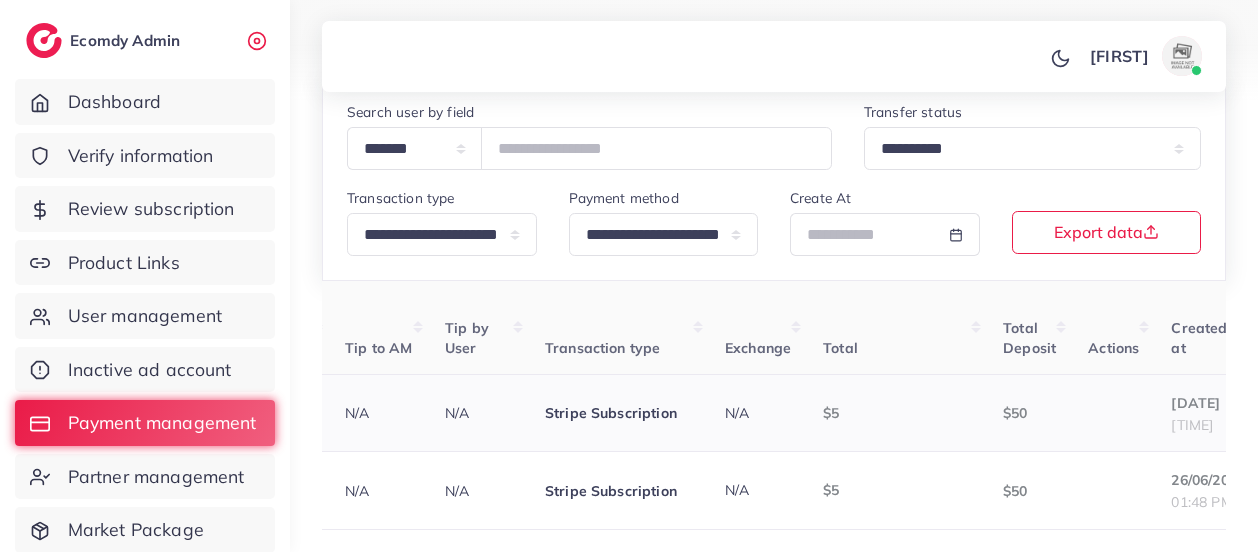 click on "06:54 PM" at bounding box center (1192, 425) 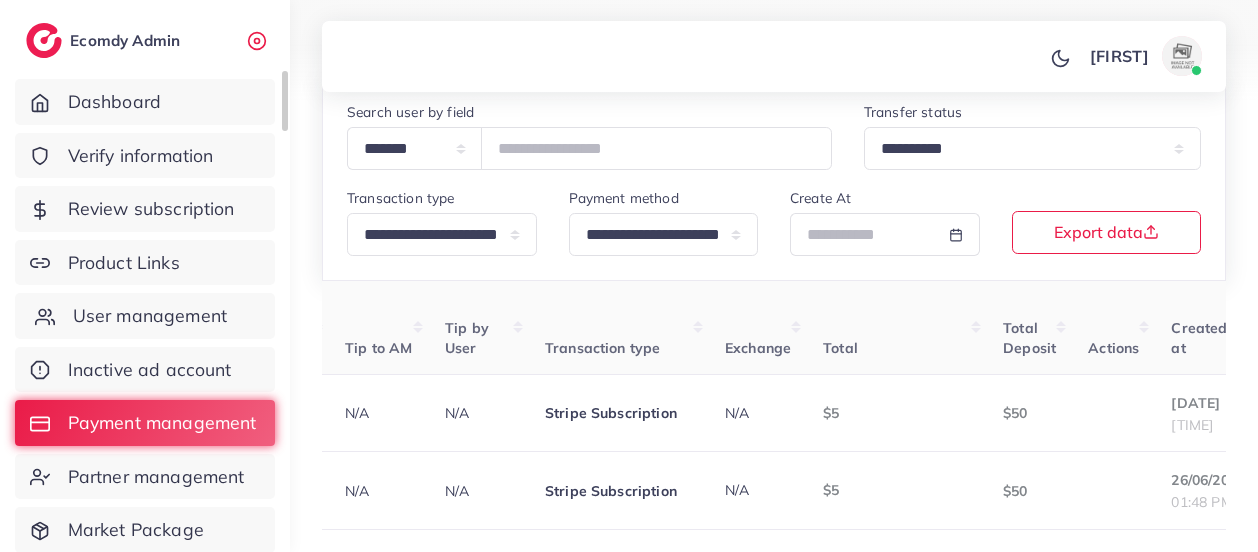 click on "User management" at bounding box center (150, 316) 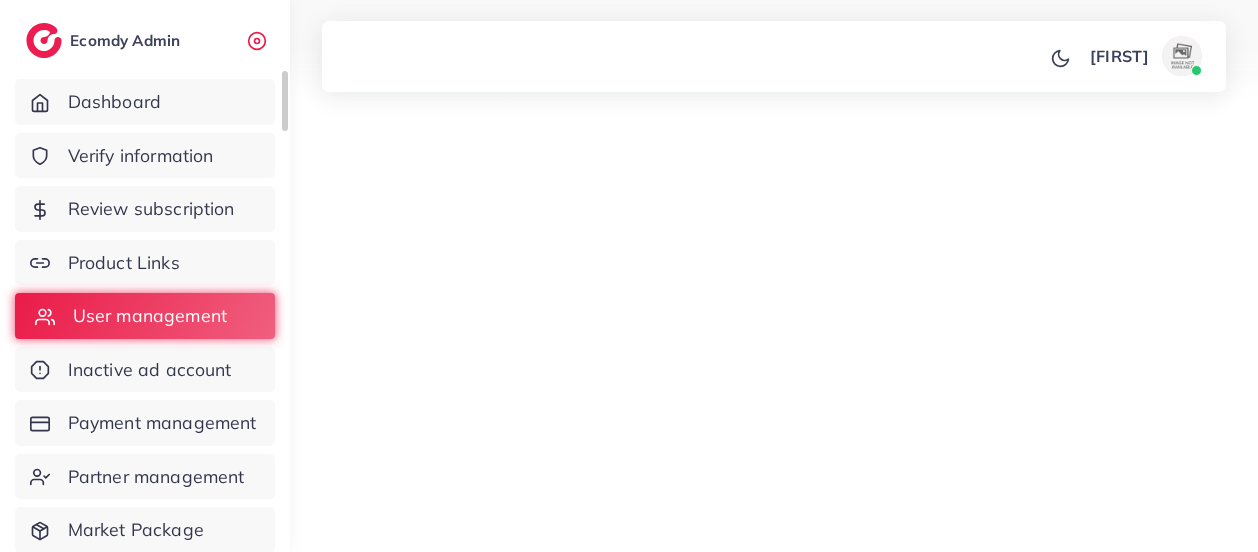 scroll, scrollTop: 0, scrollLeft: 0, axis: both 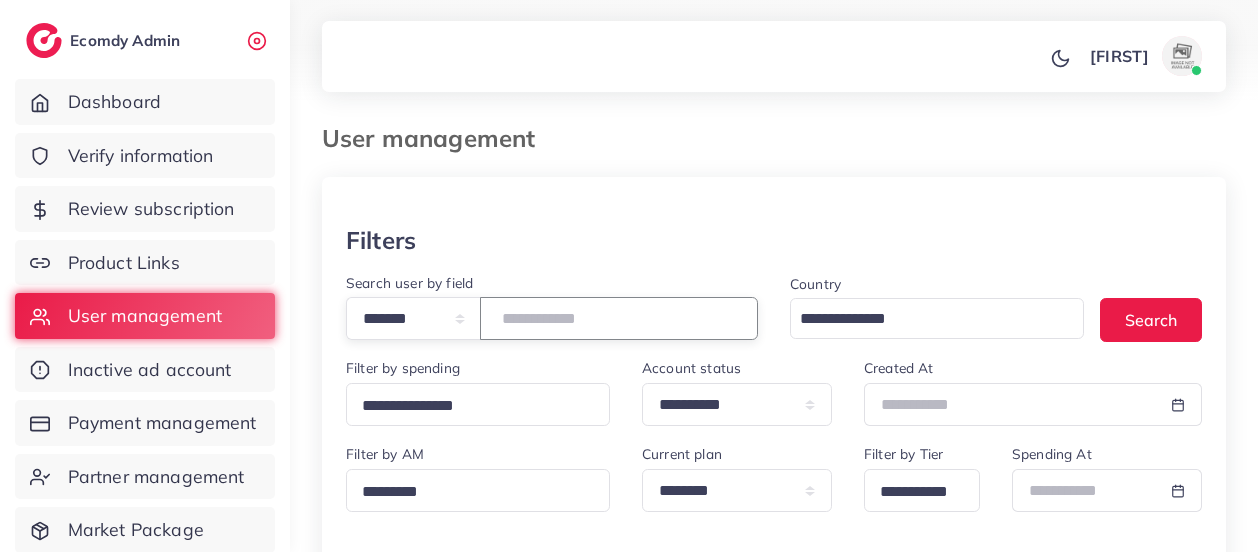 click at bounding box center [619, 318] 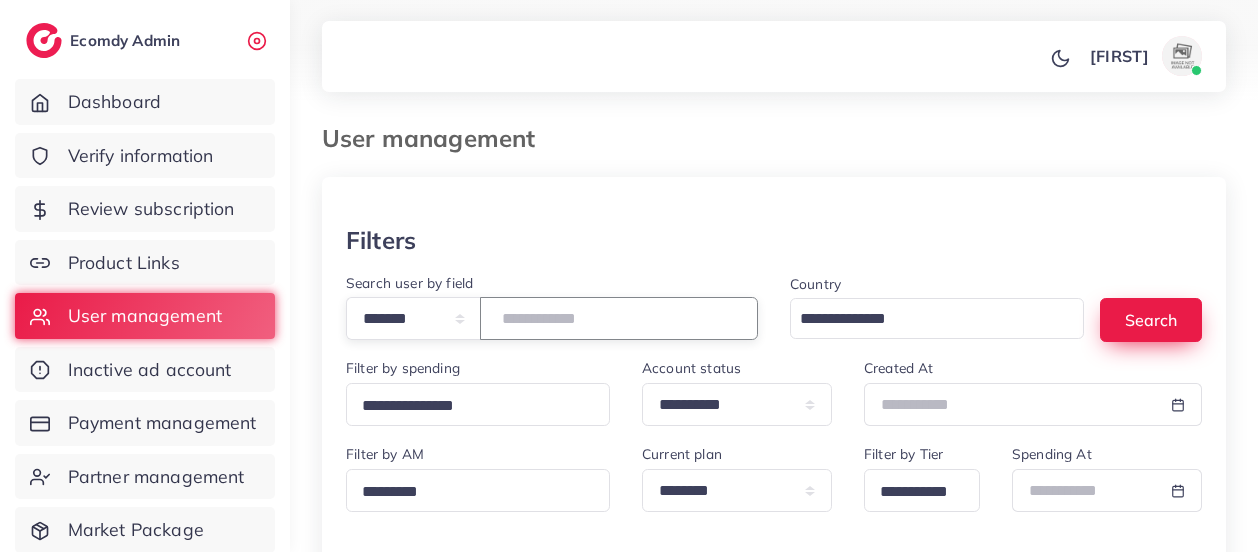 type on "*******" 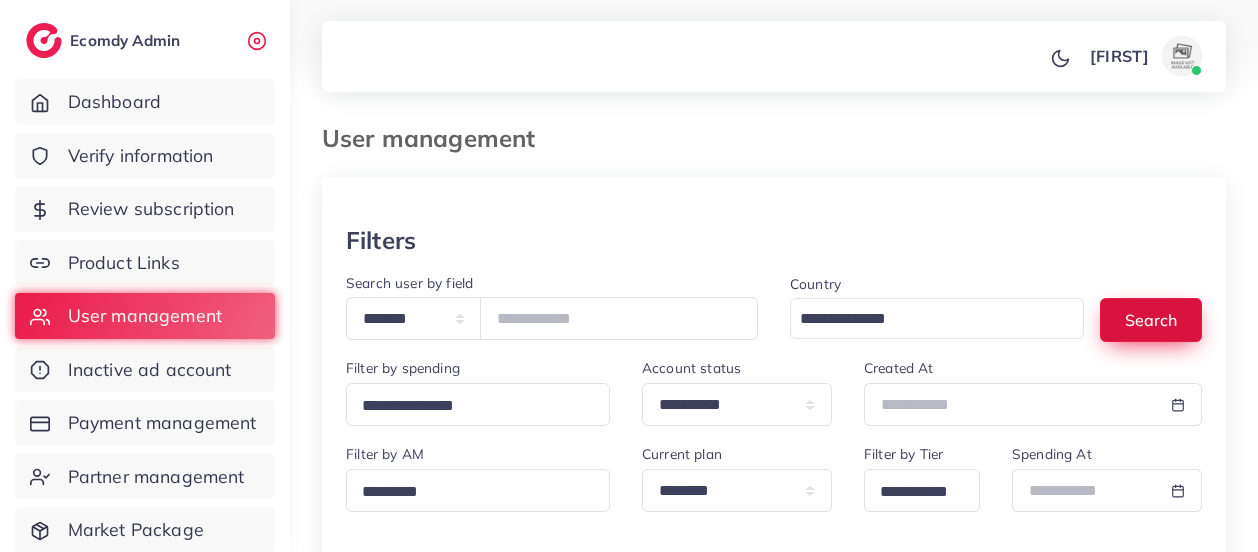 click on "Search" at bounding box center (1151, 319) 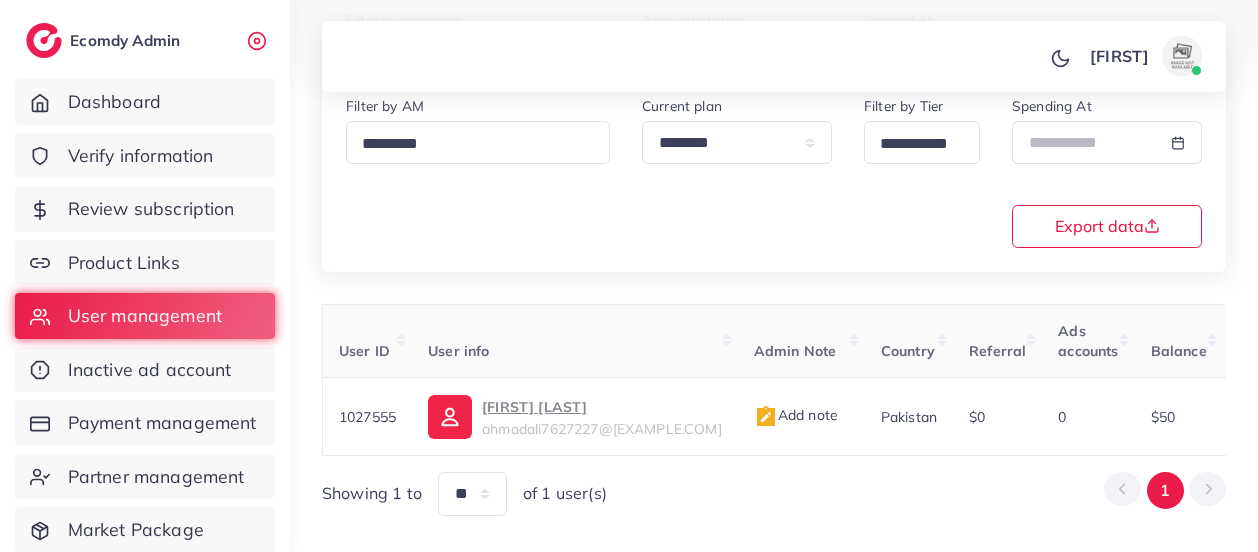 scroll, scrollTop: 373, scrollLeft: 0, axis: vertical 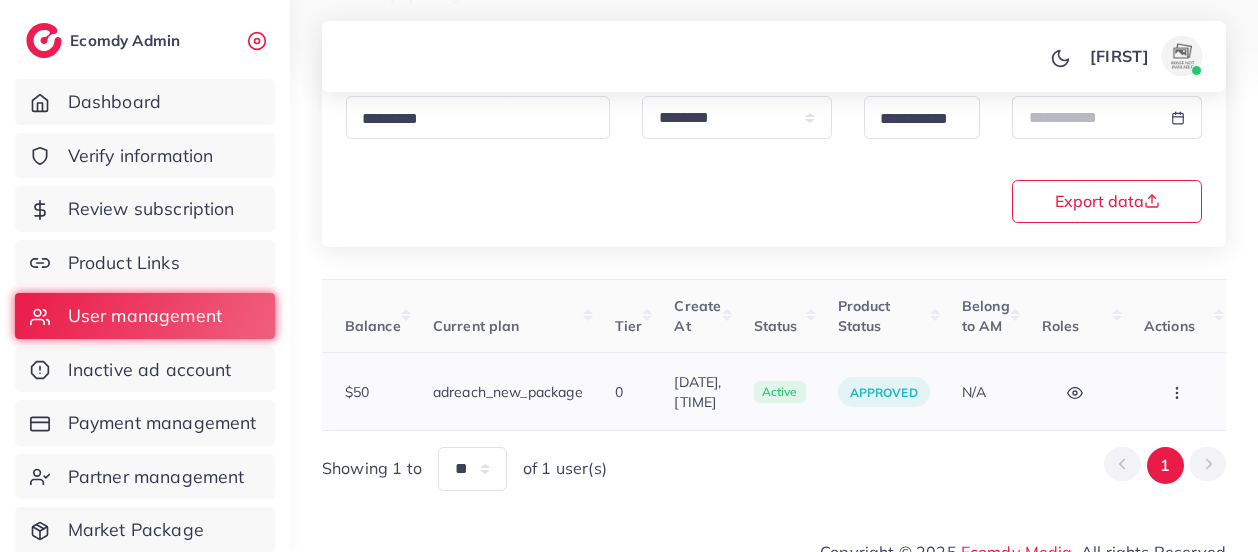 click on "12/04/2025, 13:47:41" at bounding box center (697, 392) 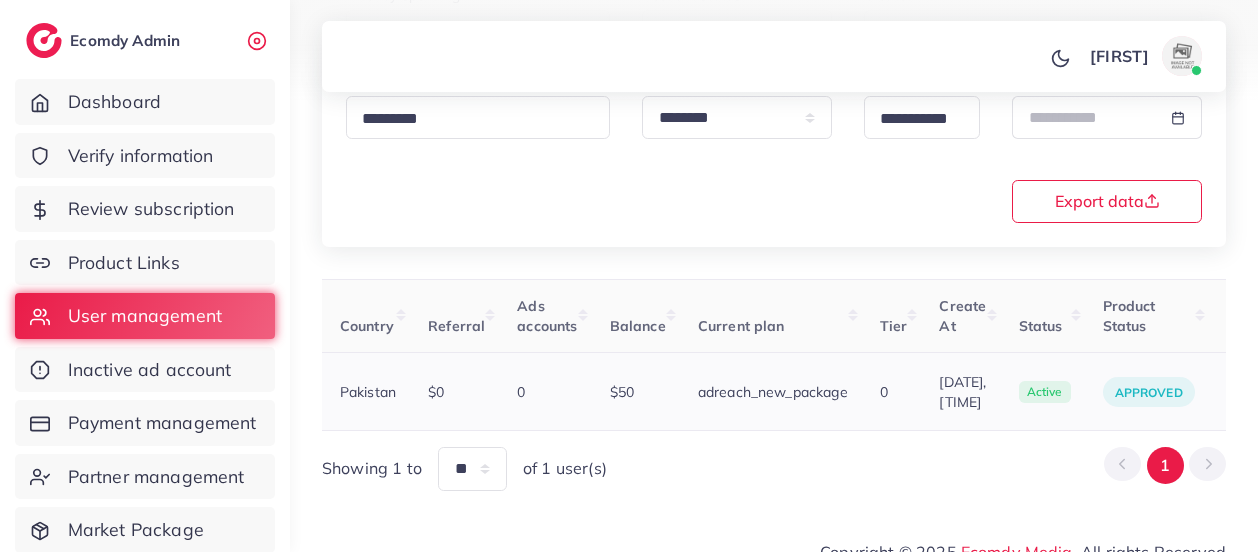 scroll, scrollTop: 0, scrollLeft: 0, axis: both 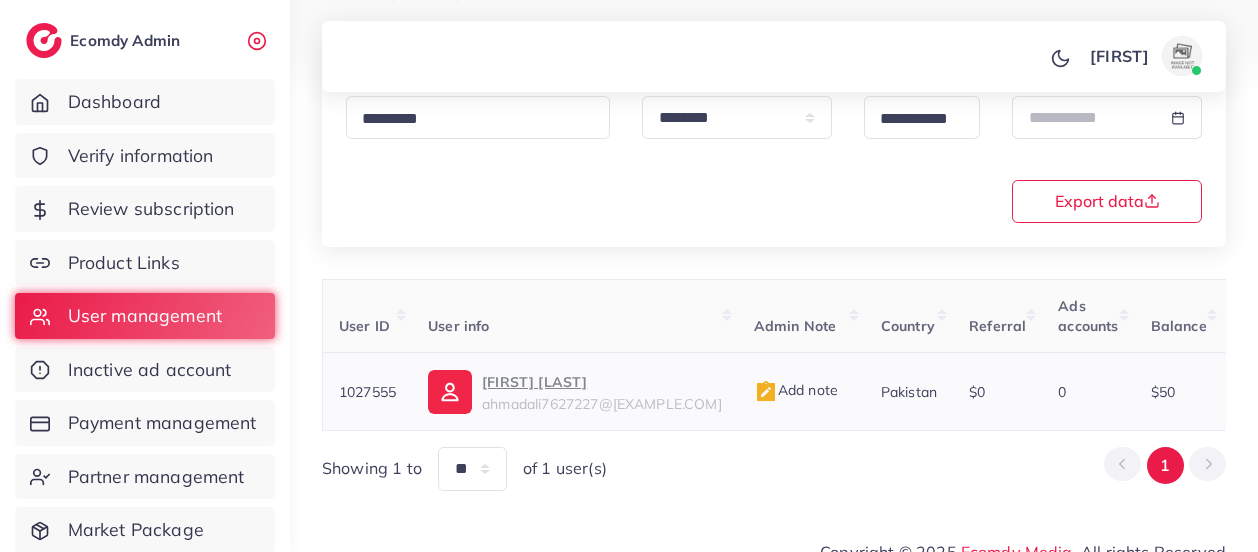 click on "Ahmad Ali" at bounding box center (602, 382) 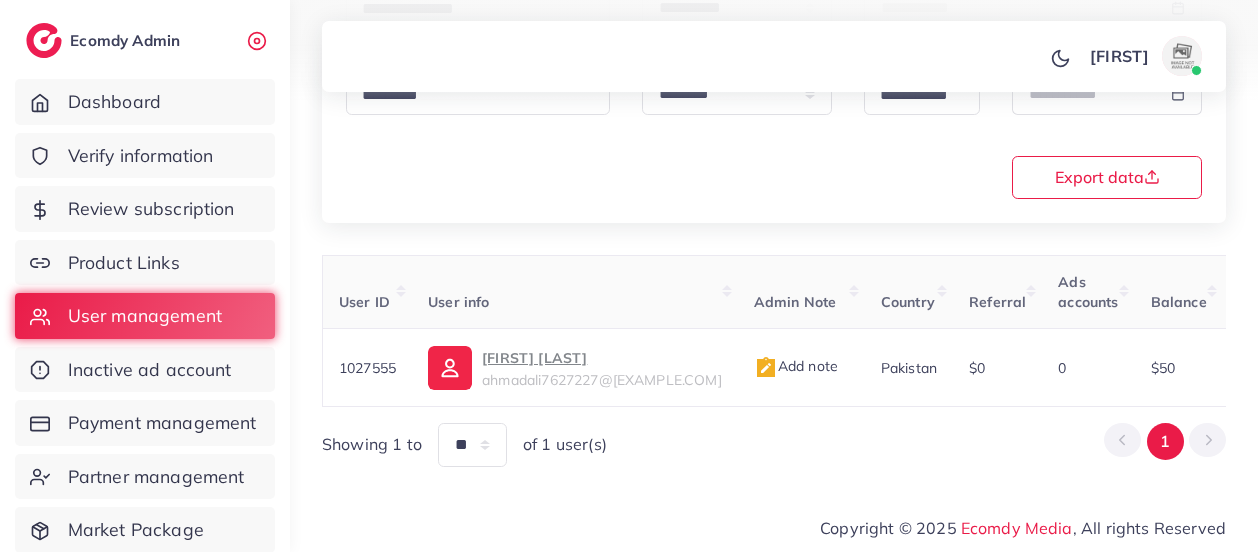 scroll, scrollTop: 405, scrollLeft: 0, axis: vertical 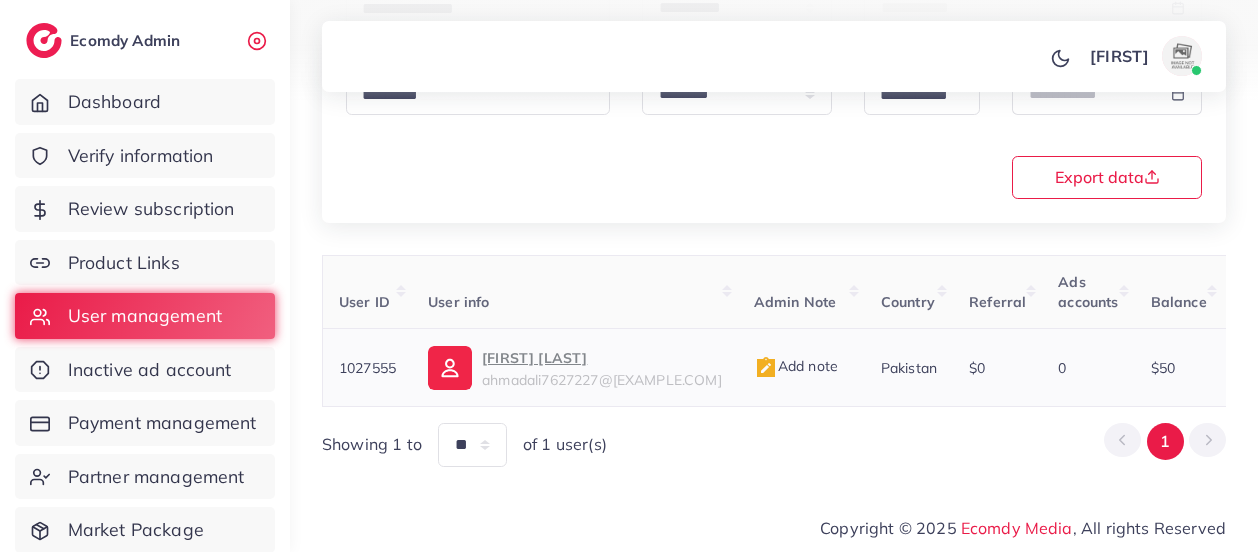 click on "Ahmad Ali" at bounding box center [602, 358] 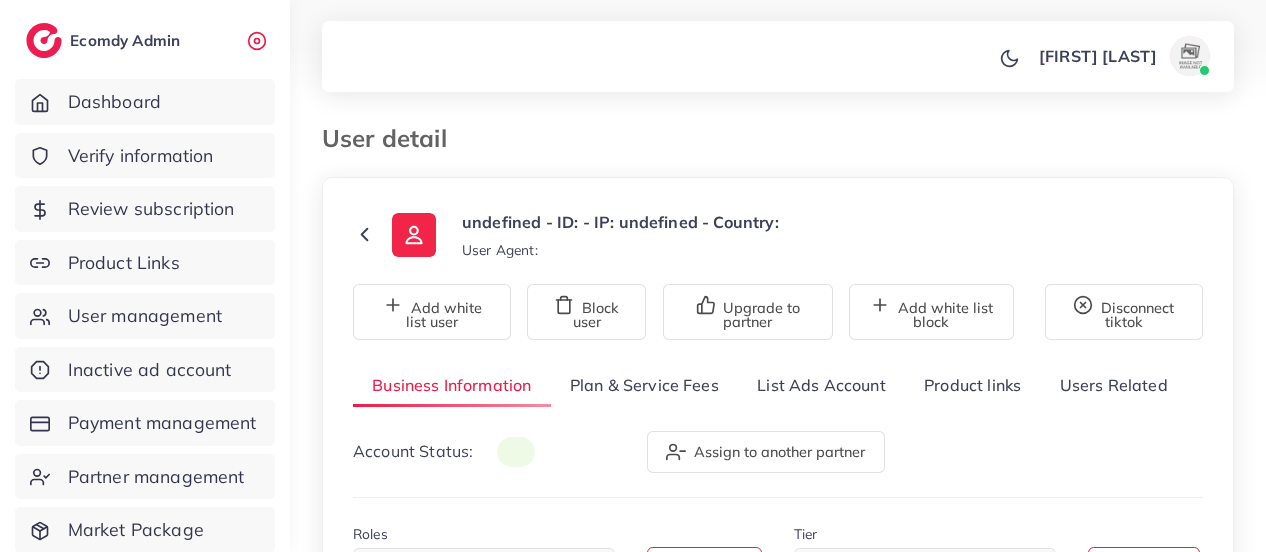 scroll, scrollTop: 0, scrollLeft: 0, axis: both 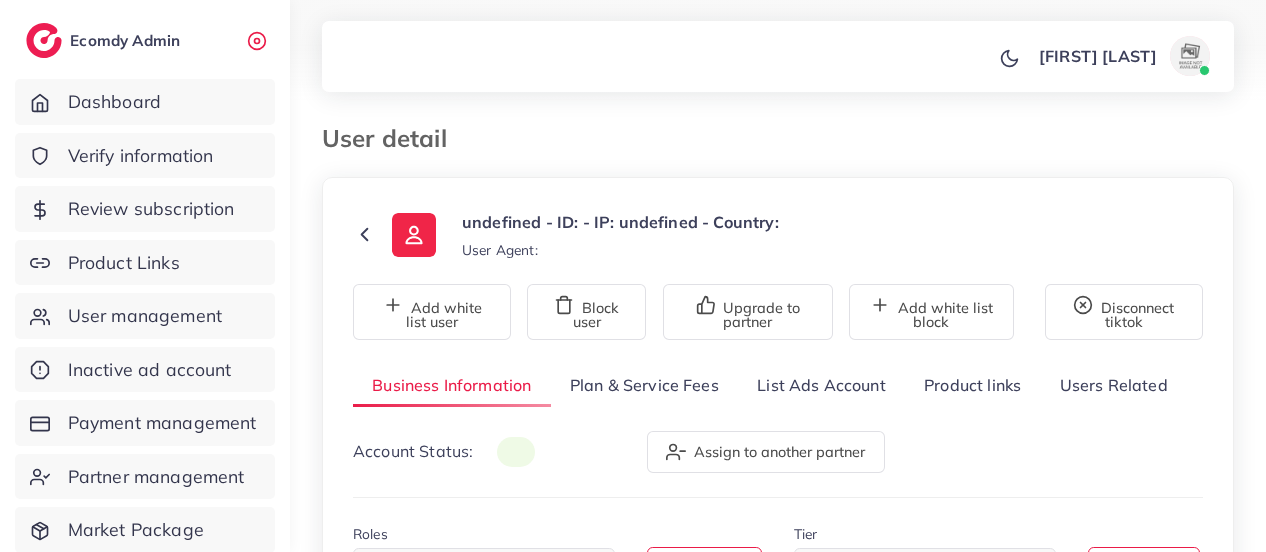 type on "*******" 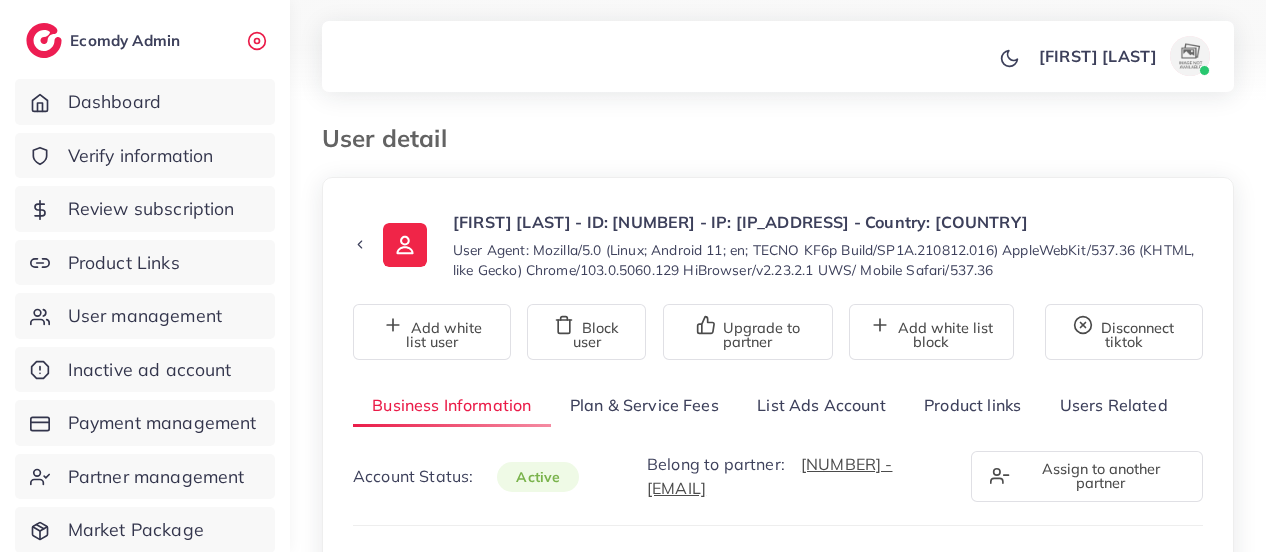 click on "User detail" at bounding box center [778, 150] 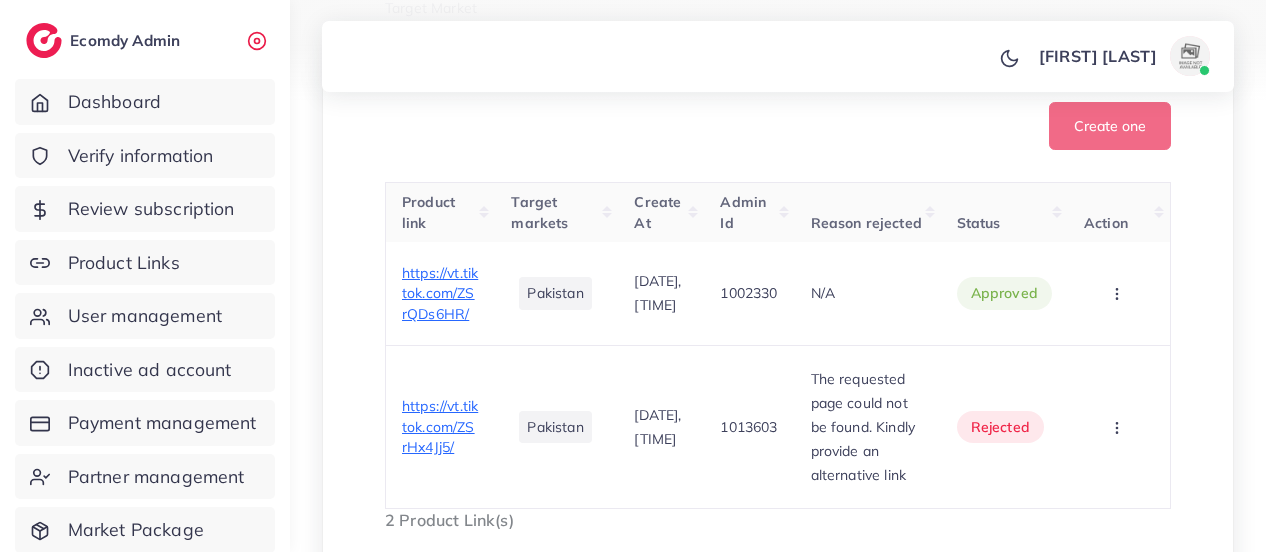 scroll, scrollTop: 664, scrollLeft: 0, axis: vertical 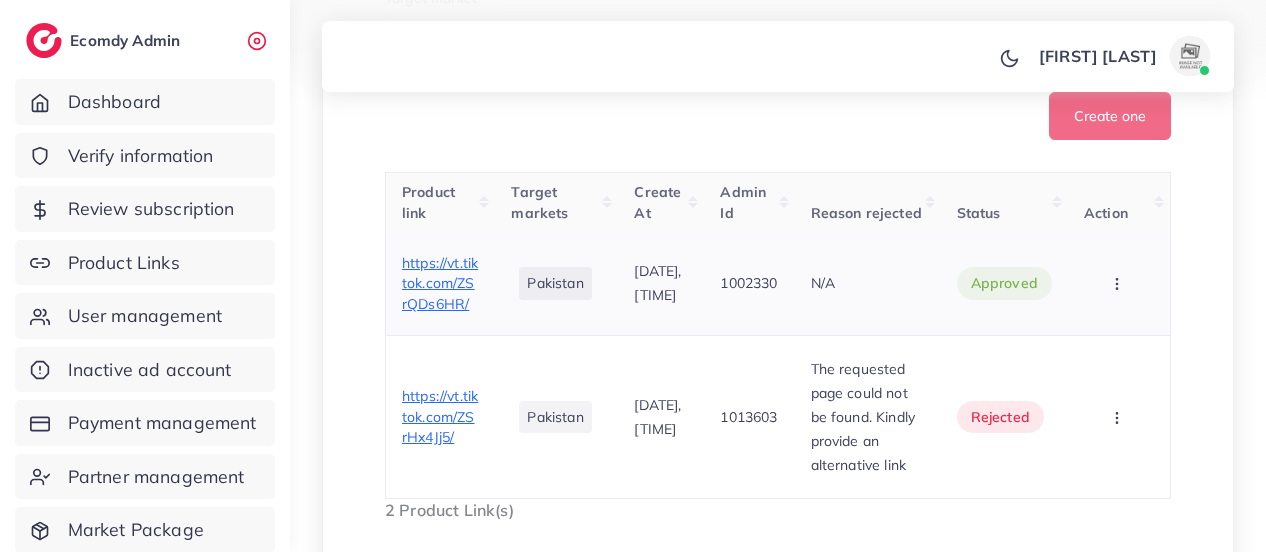click on "https://vt.tiktok.com/ZSrQDs6HR/" at bounding box center [440, 283] 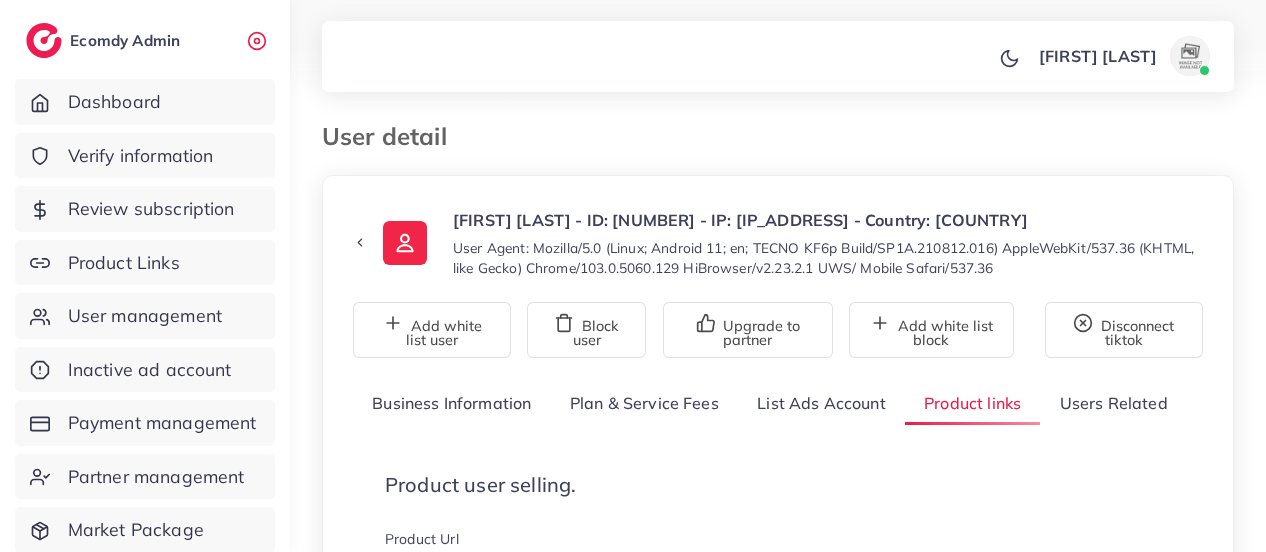 scroll, scrollTop: 0, scrollLeft: 0, axis: both 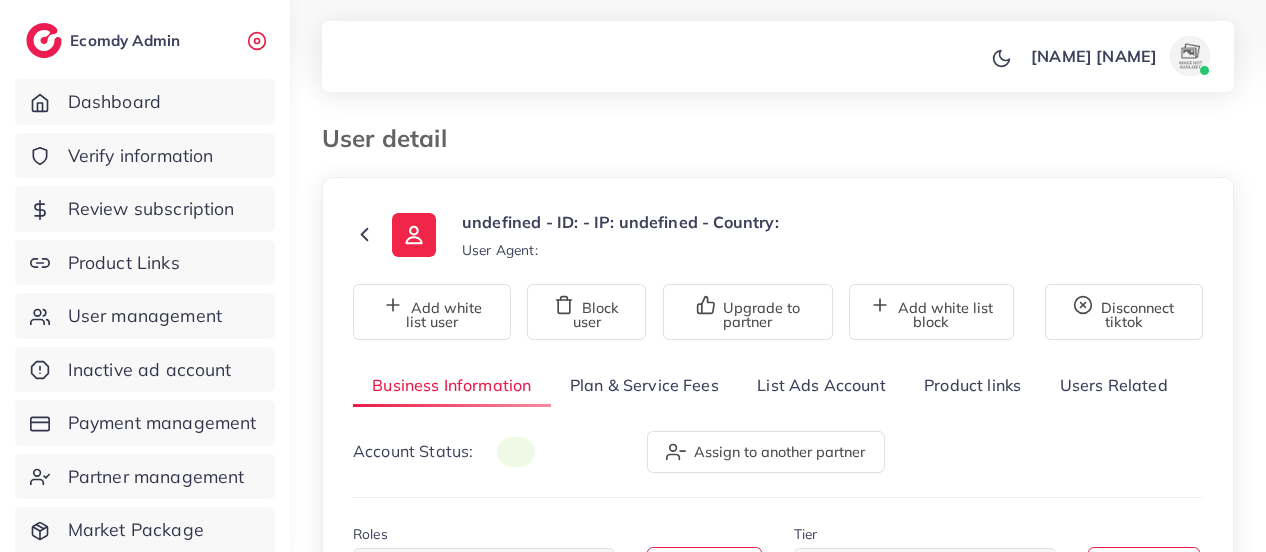 type on "*******" 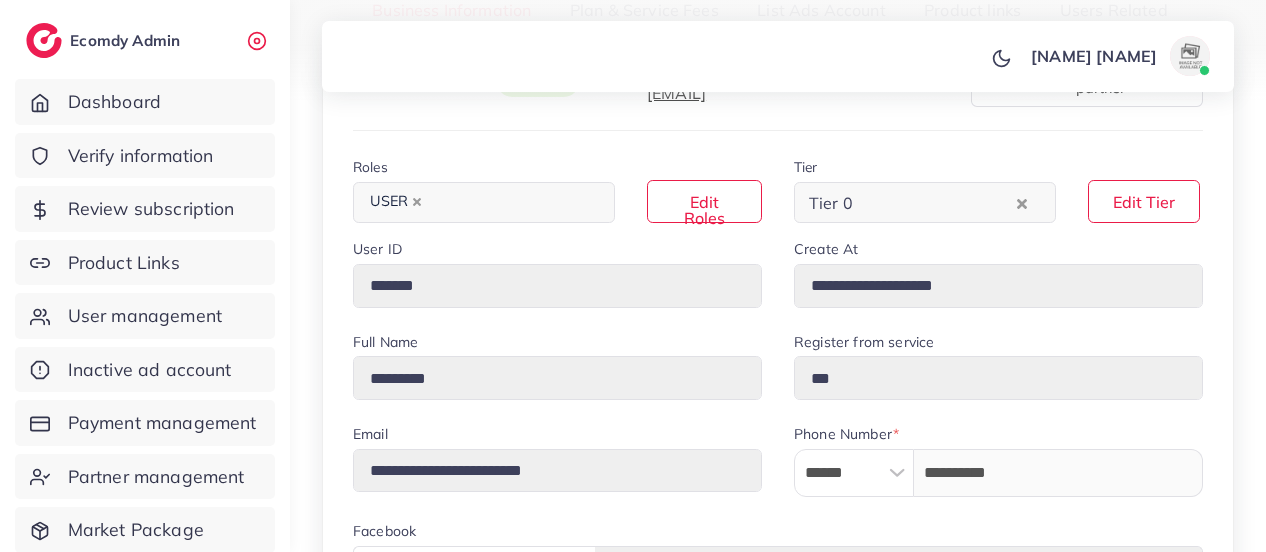 scroll, scrollTop: 420, scrollLeft: 0, axis: vertical 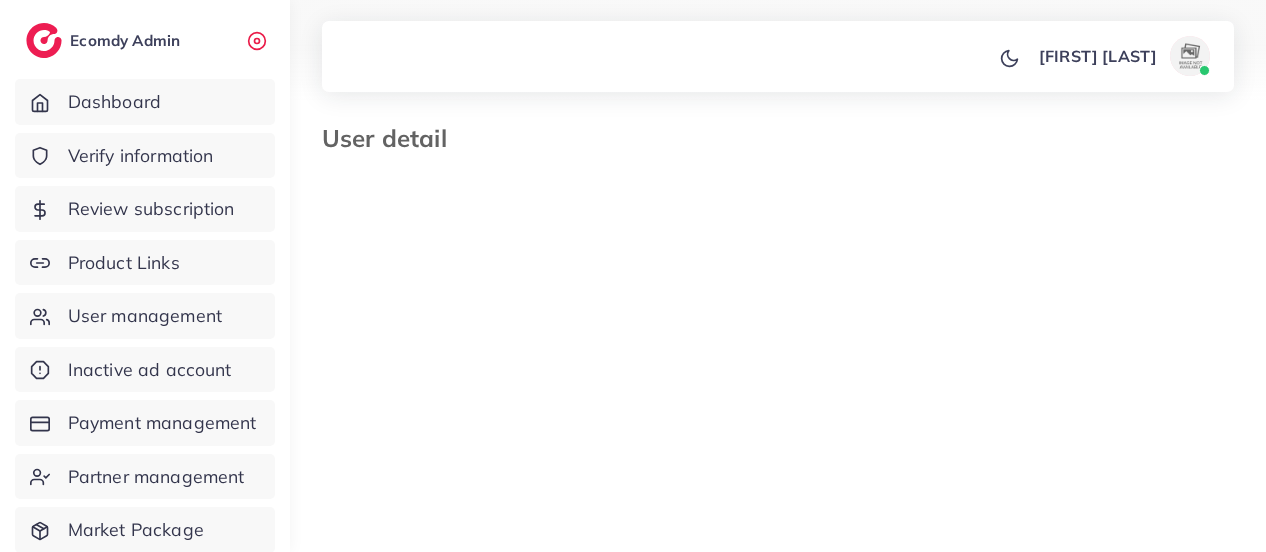 select on "**********" 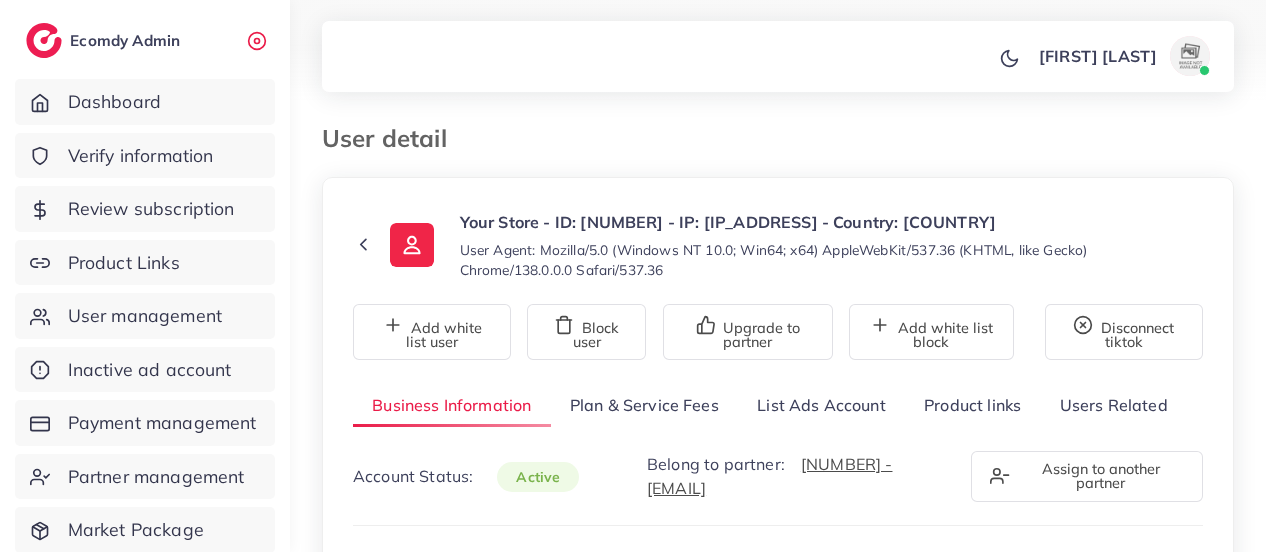 scroll, scrollTop: 0, scrollLeft: 0, axis: both 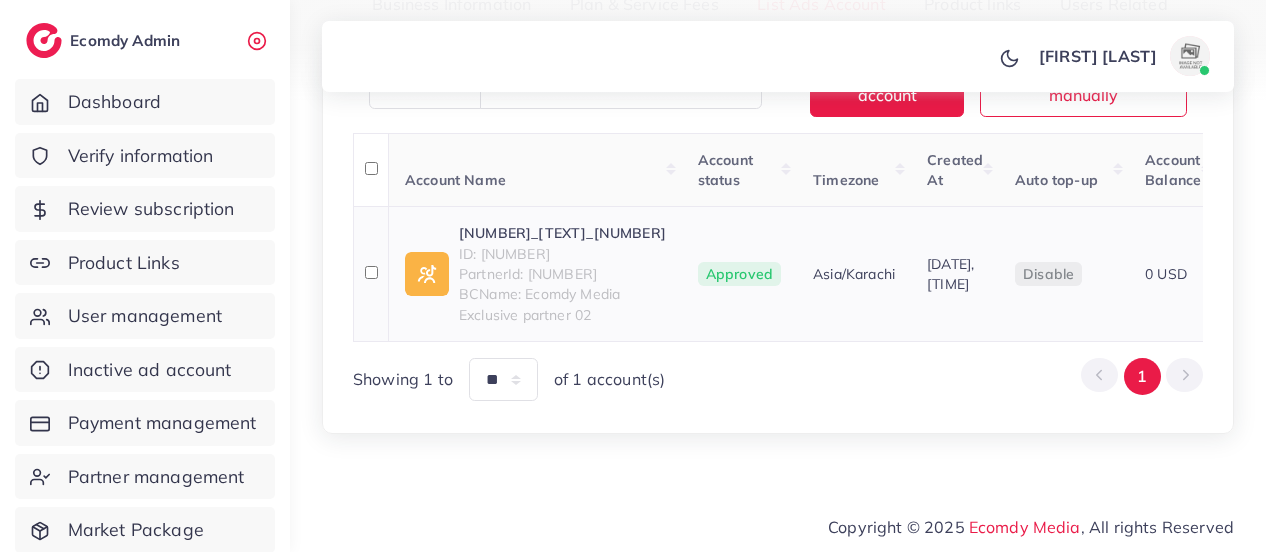 click on "ID: 7535730430780162064" at bounding box center [562, 254] 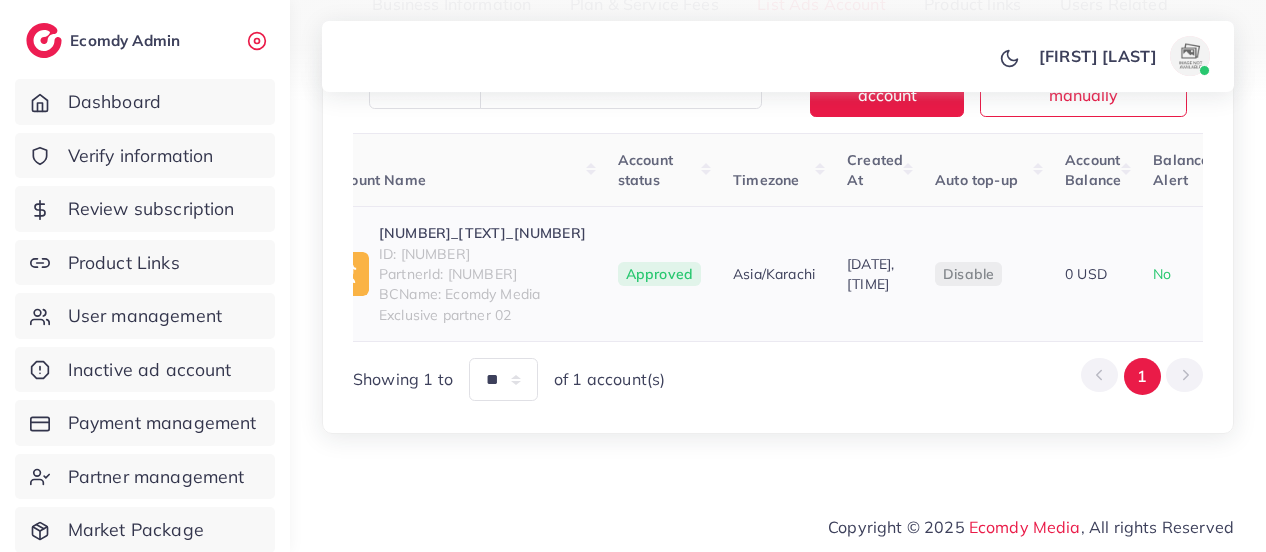 scroll, scrollTop: 0, scrollLeft: 0, axis: both 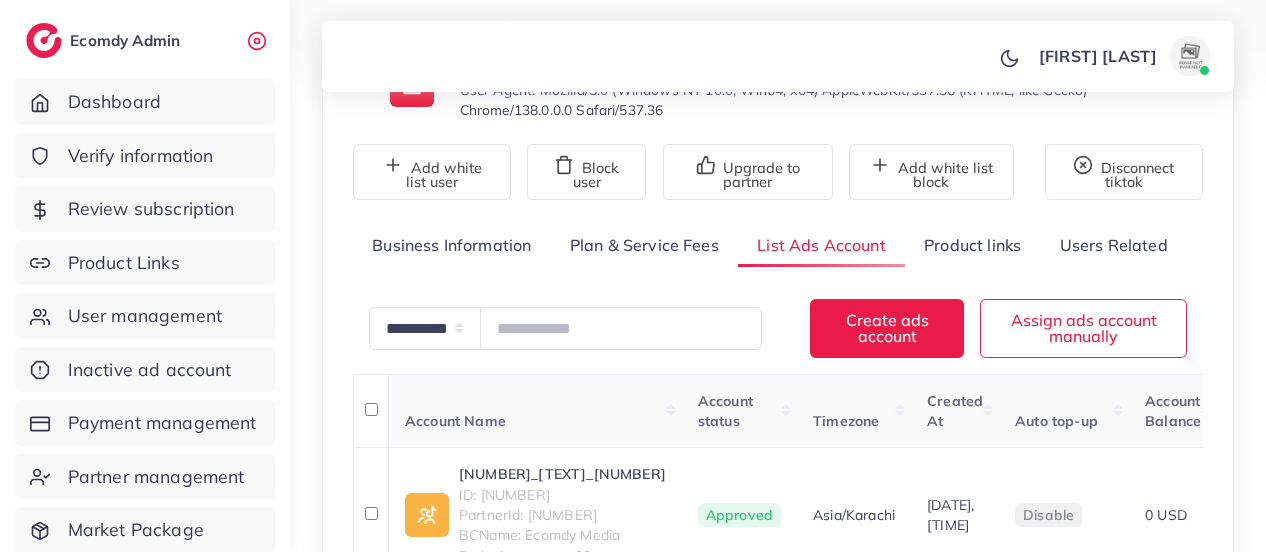 click on "**********" at bounding box center [778, 433] 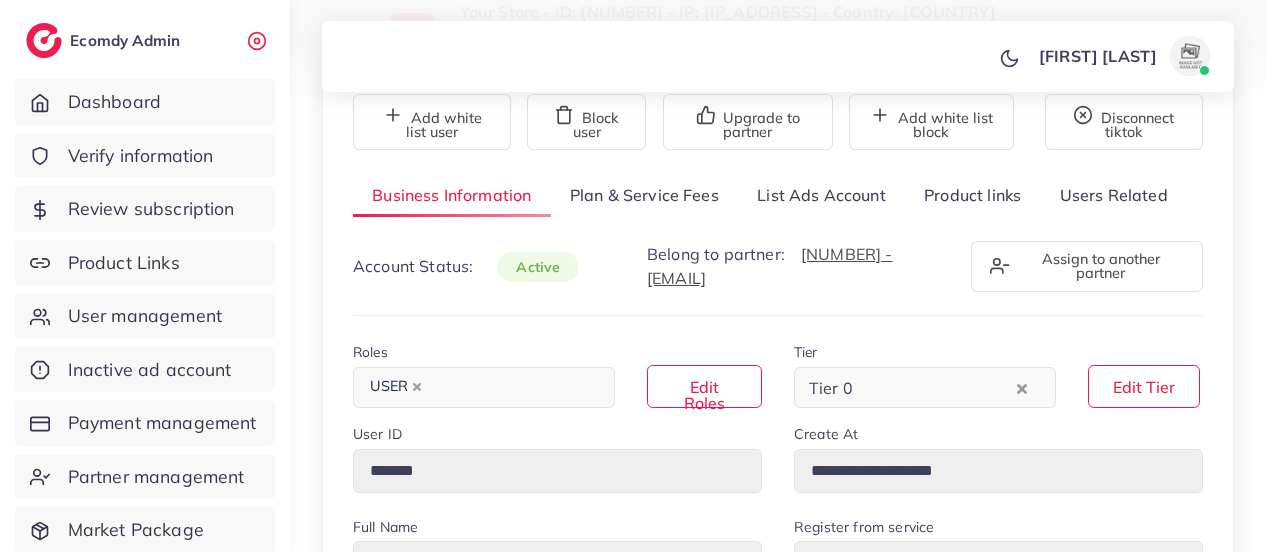 scroll, scrollTop: 0, scrollLeft: 0, axis: both 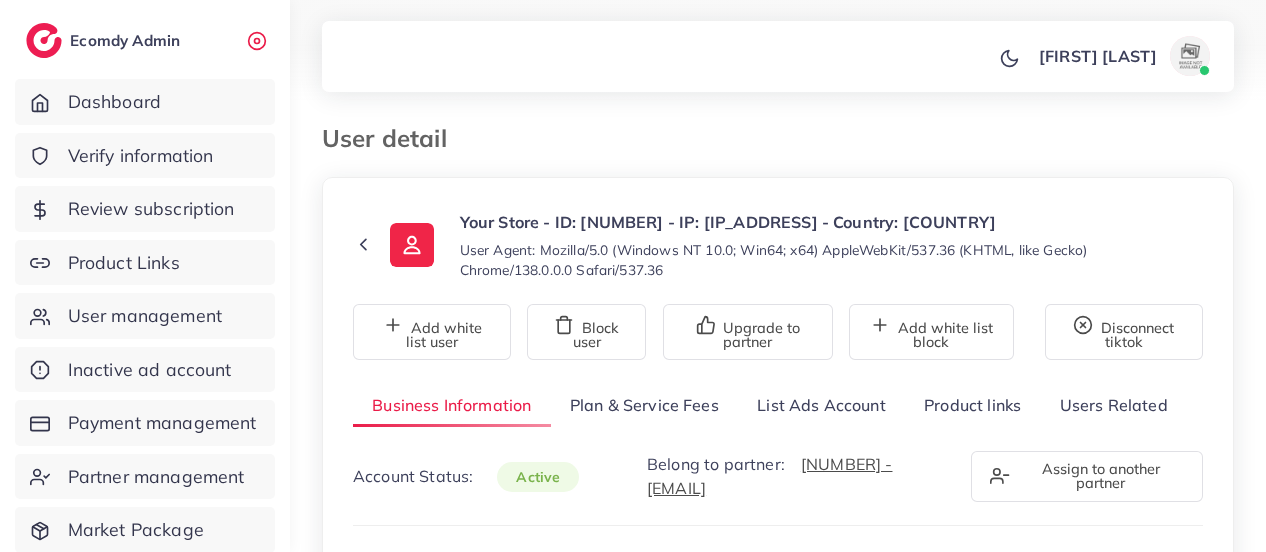 click on "Plan & Service Fees" at bounding box center [644, 405] 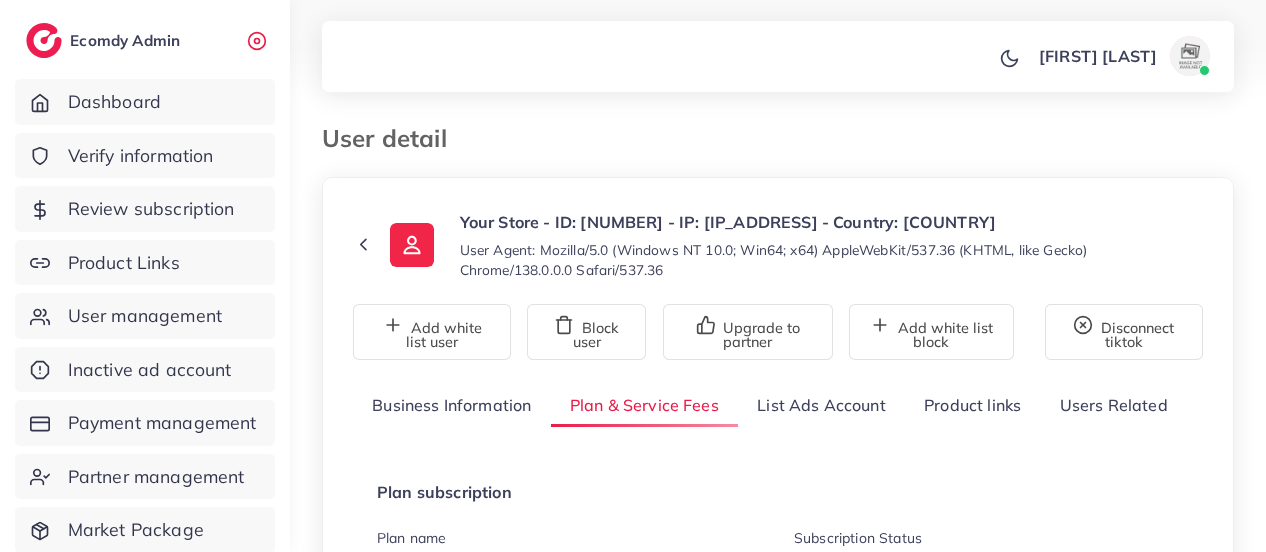 scroll, scrollTop: 0, scrollLeft: 0, axis: both 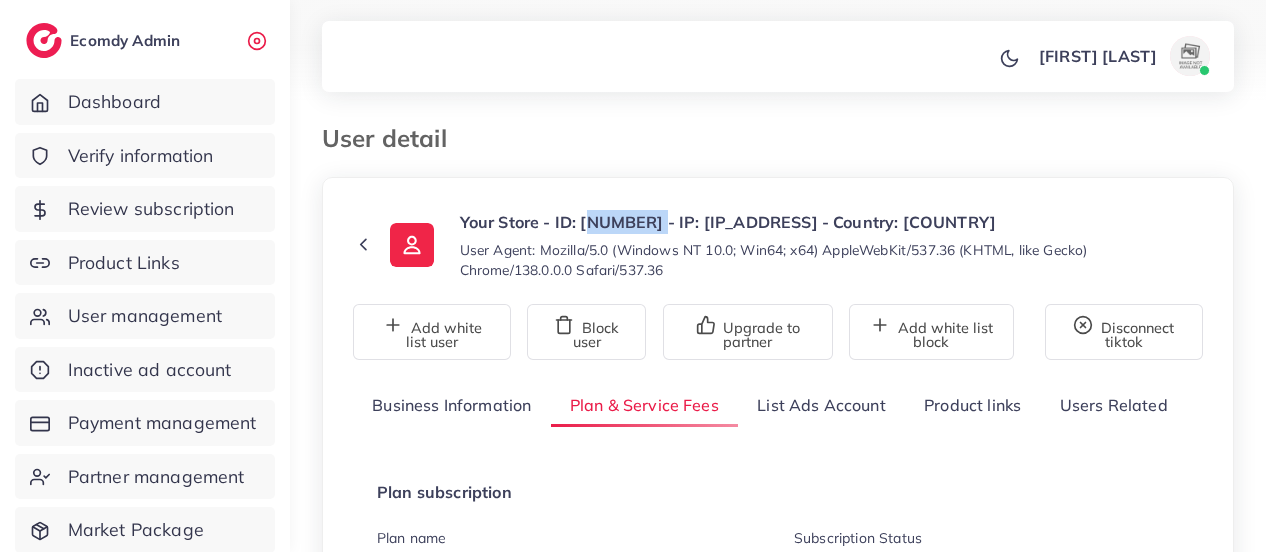 click on "Your Store - ID: 1031577 - IP: 23.134.93.82 - Country: United States" at bounding box center [831, 222] 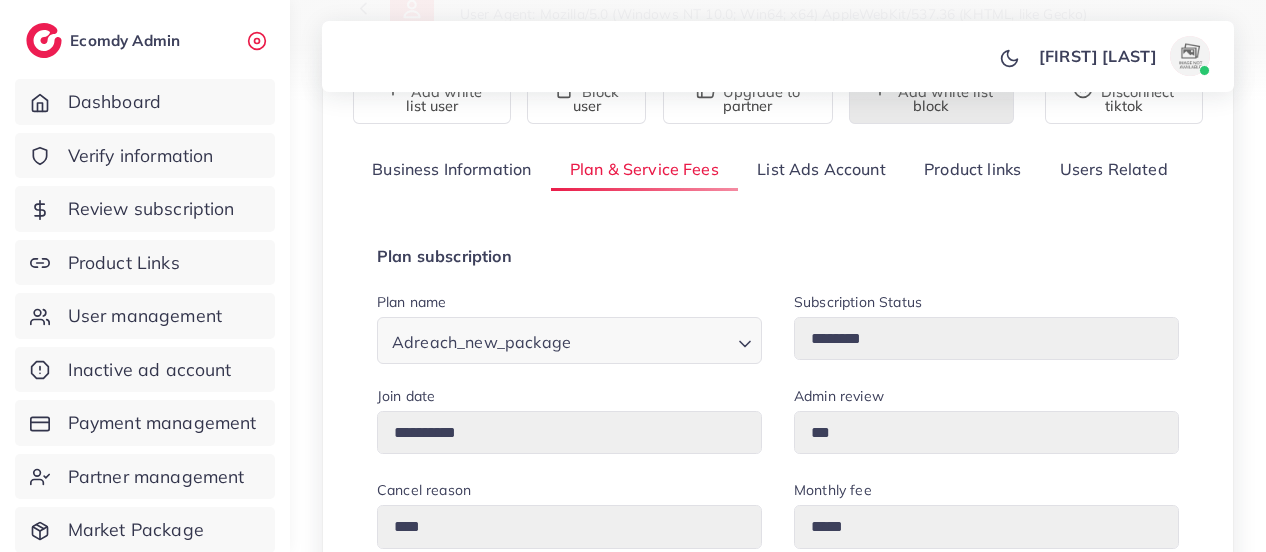 scroll, scrollTop: 240, scrollLeft: 0, axis: vertical 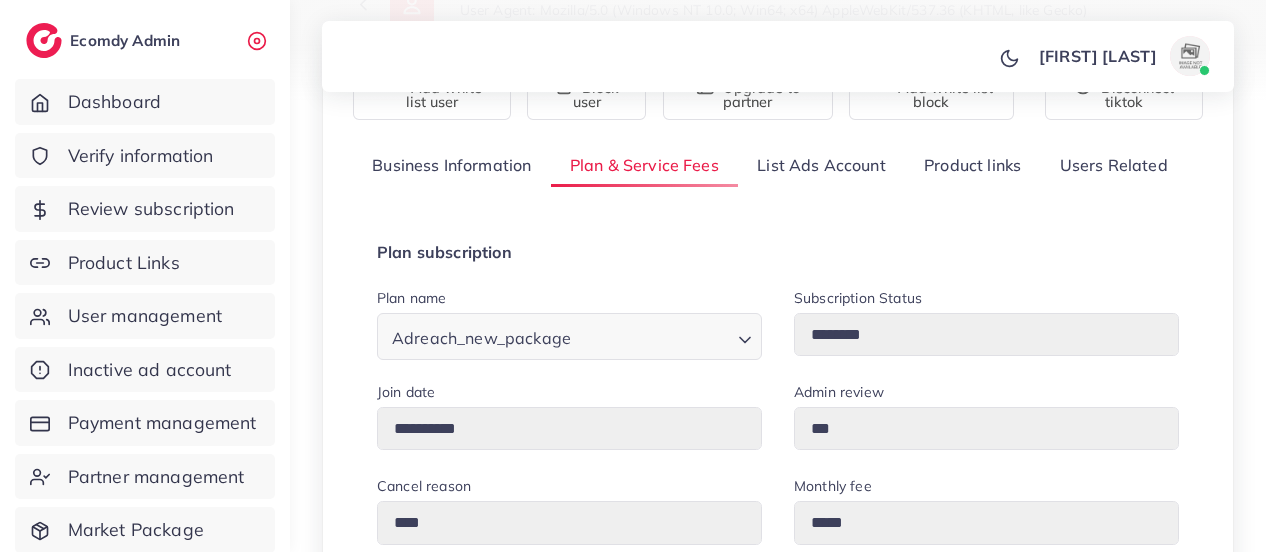 click on "Business Information" at bounding box center [452, 165] 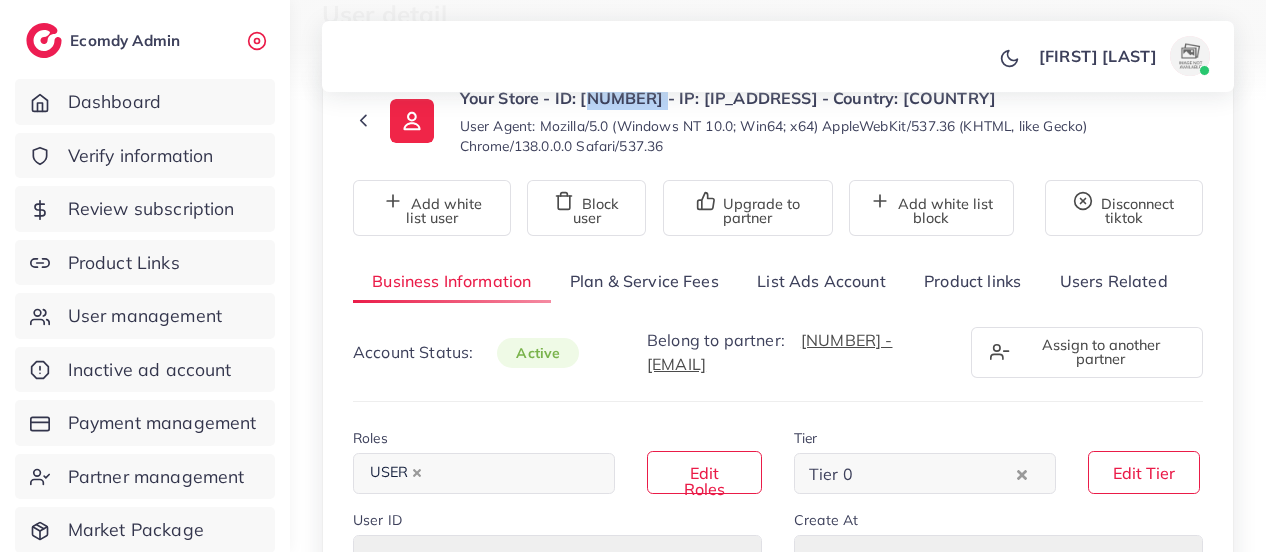 scroll, scrollTop: 0, scrollLeft: 0, axis: both 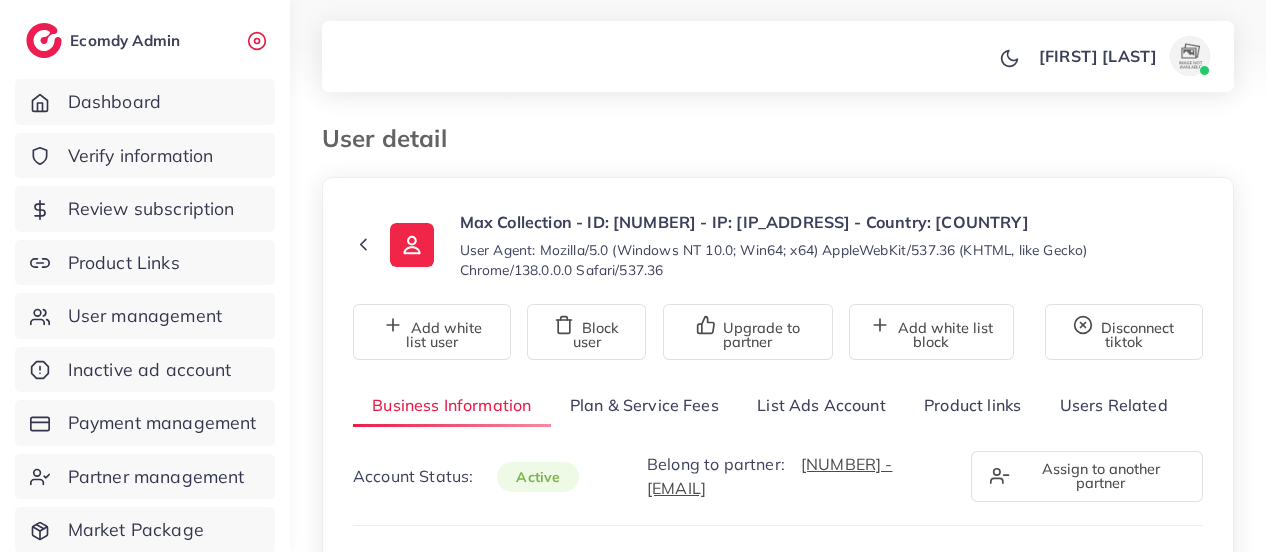 select on "**********" 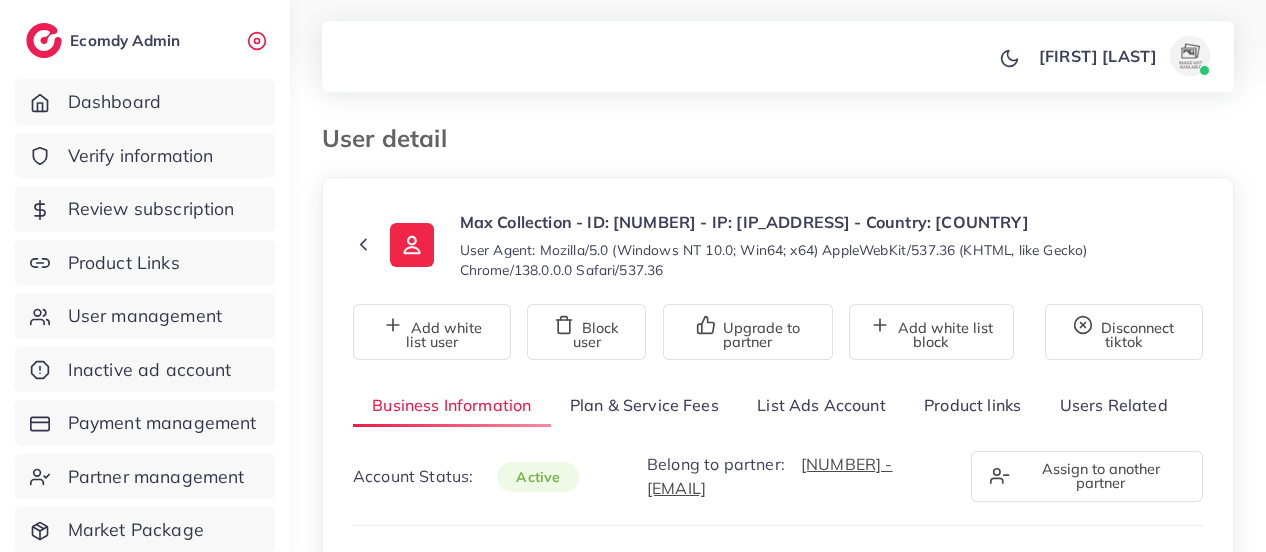 click on "List Ads Account" at bounding box center (821, 405) 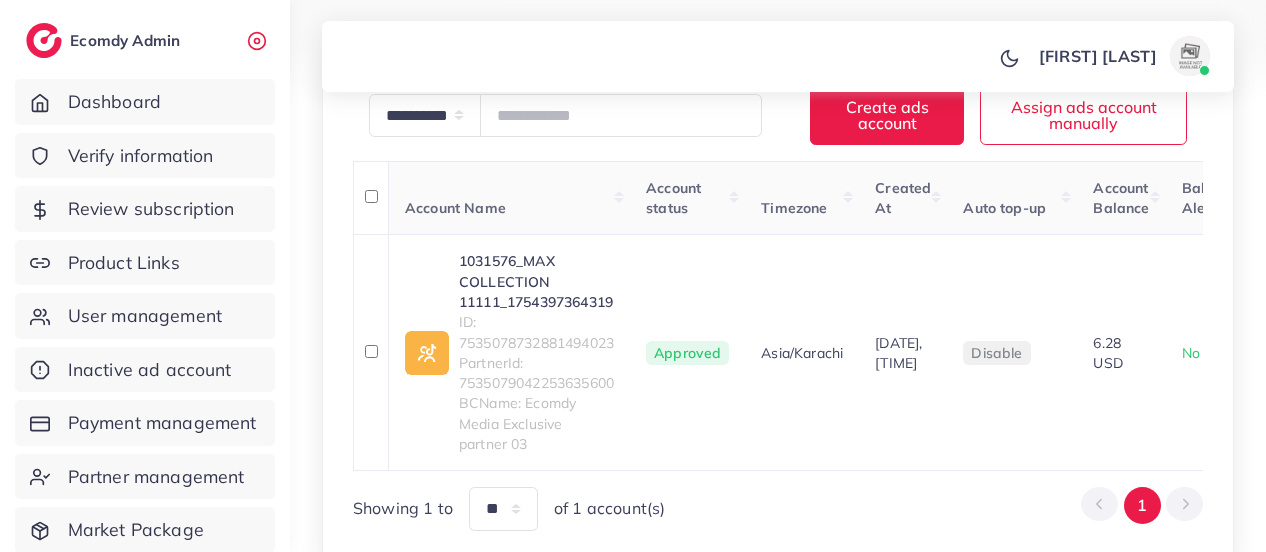 scroll, scrollTop: 393, scrollLeft: 0, axis: vertical 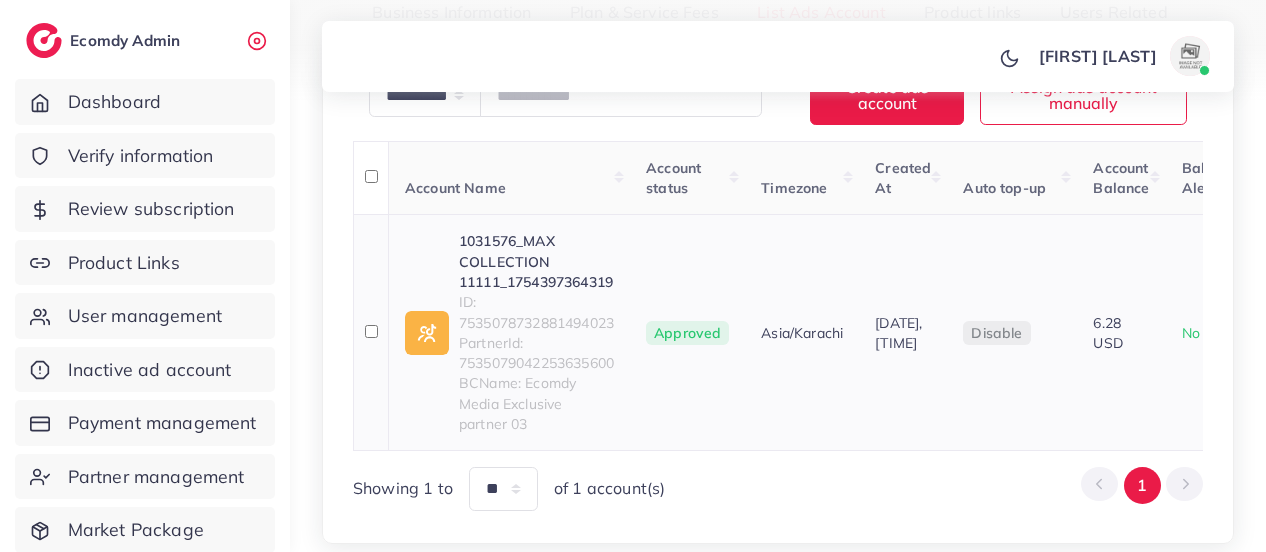 click on "ID: 7535078732881494023" at bounding box center [536, 312] 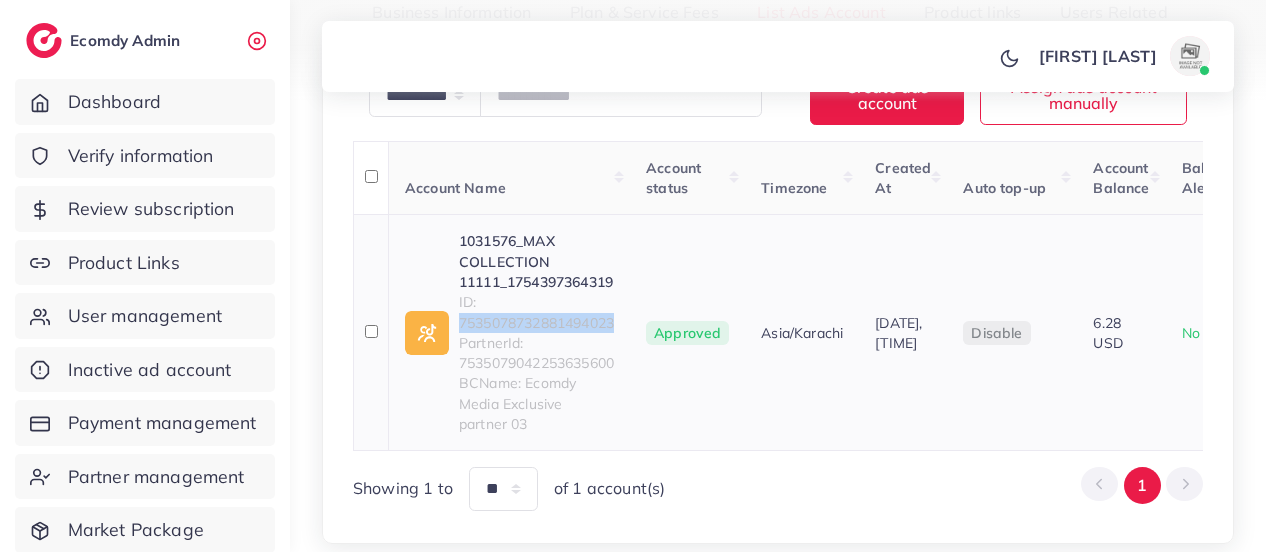 click on "ID: 7535078732881494023" at bounding box center [536, 312] 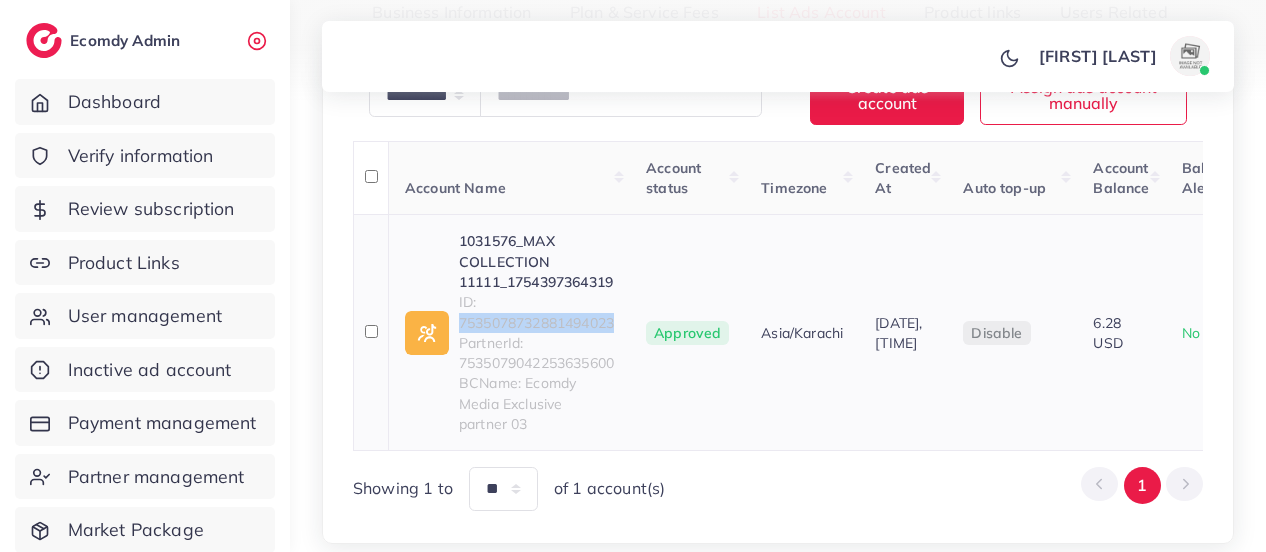 copy on "[NUMBER]" 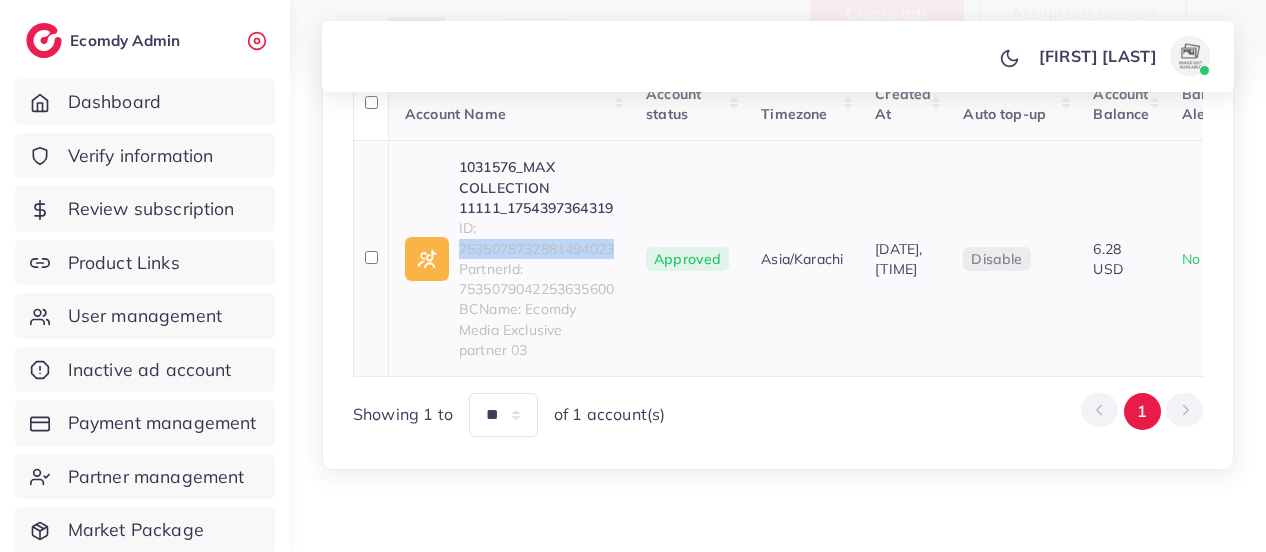 scroll, scrollTop: 494, scrollLeft: 0, axis: vertical 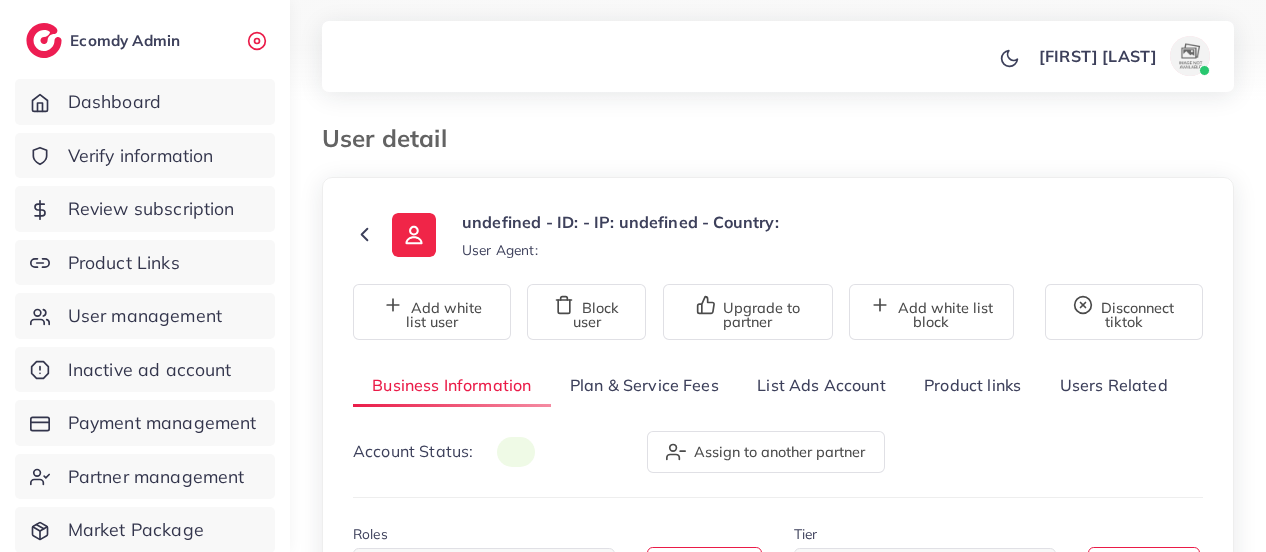 type on "*******" 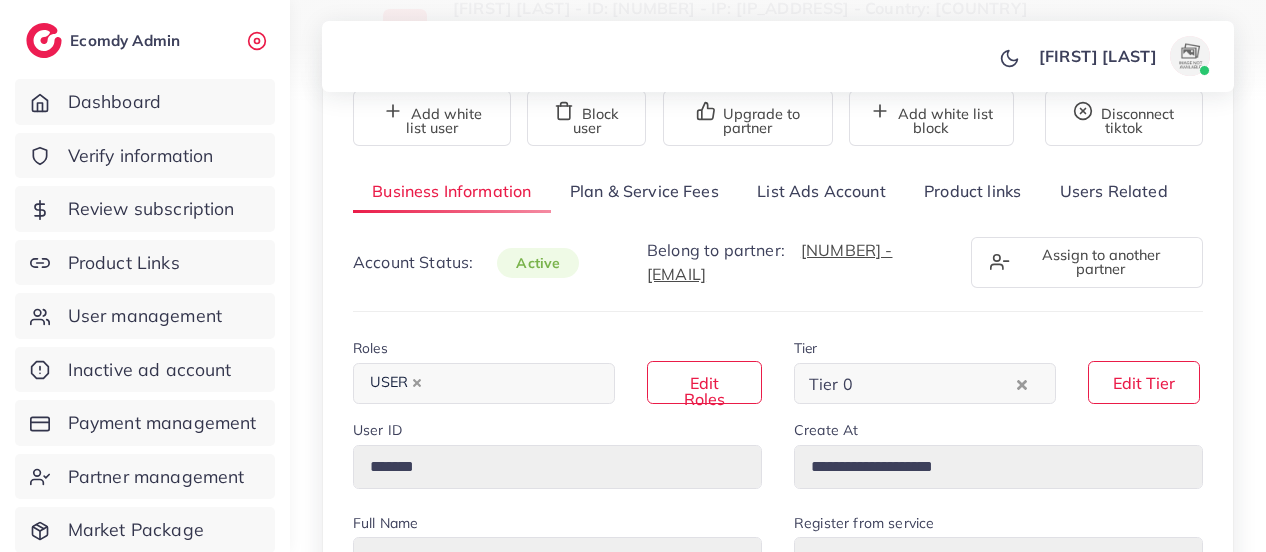 scroll, scrollTop: 0, scrollLeft: 0, axis: both 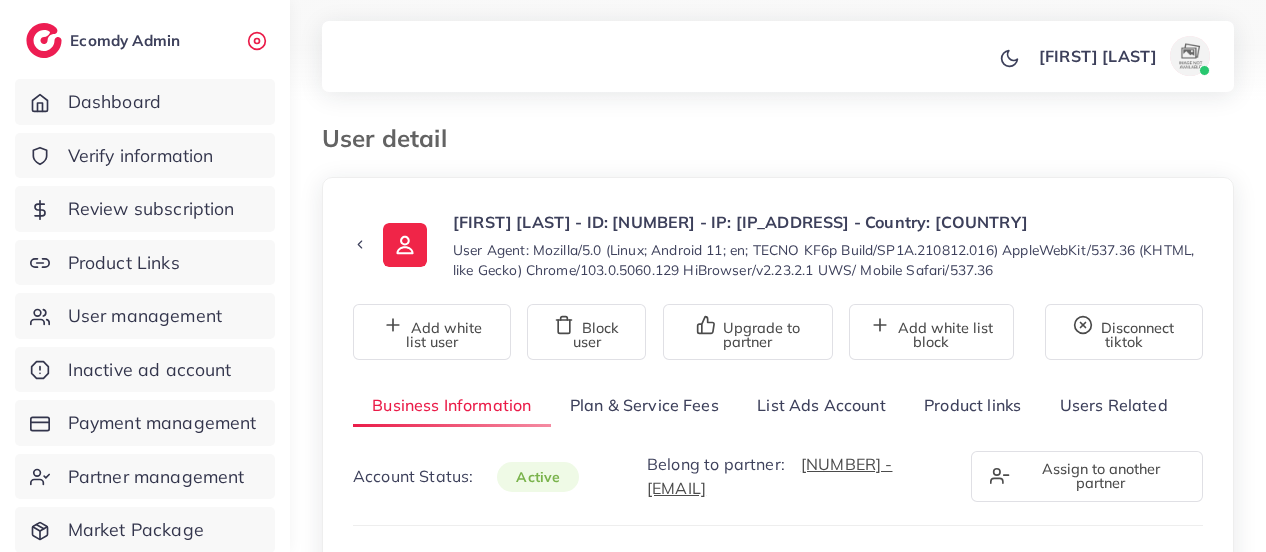 click on "Plan & Service Fees" at bounding box center (644, 405) 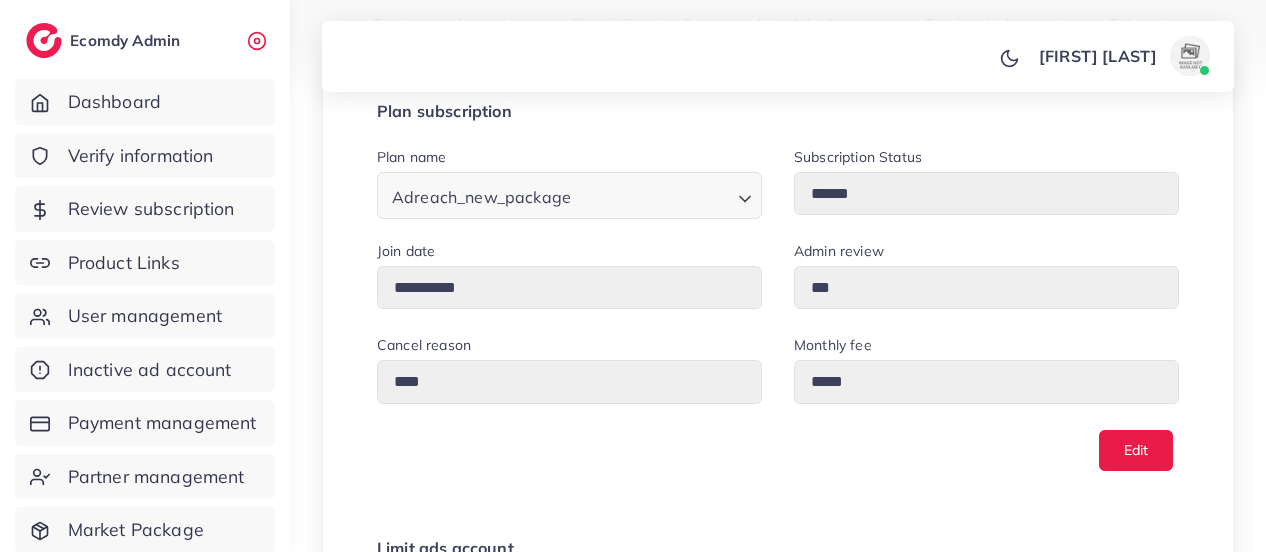 scroll, scrollTop: 0, scrollLeft: 0, axis: both 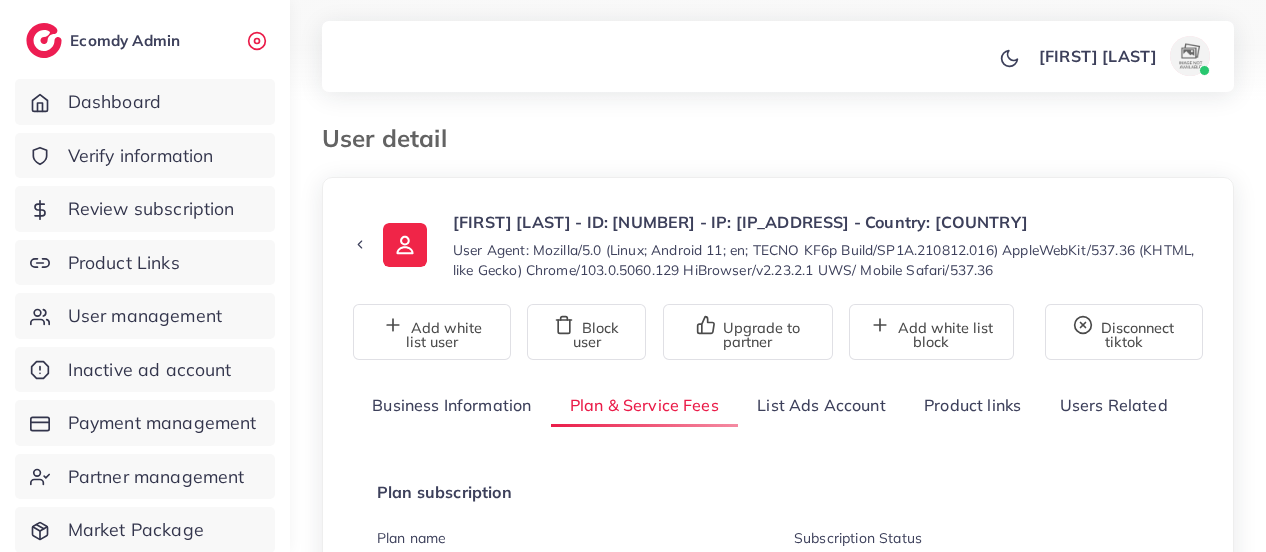 click on "List Ads Account" at bounding box center (821, 405) 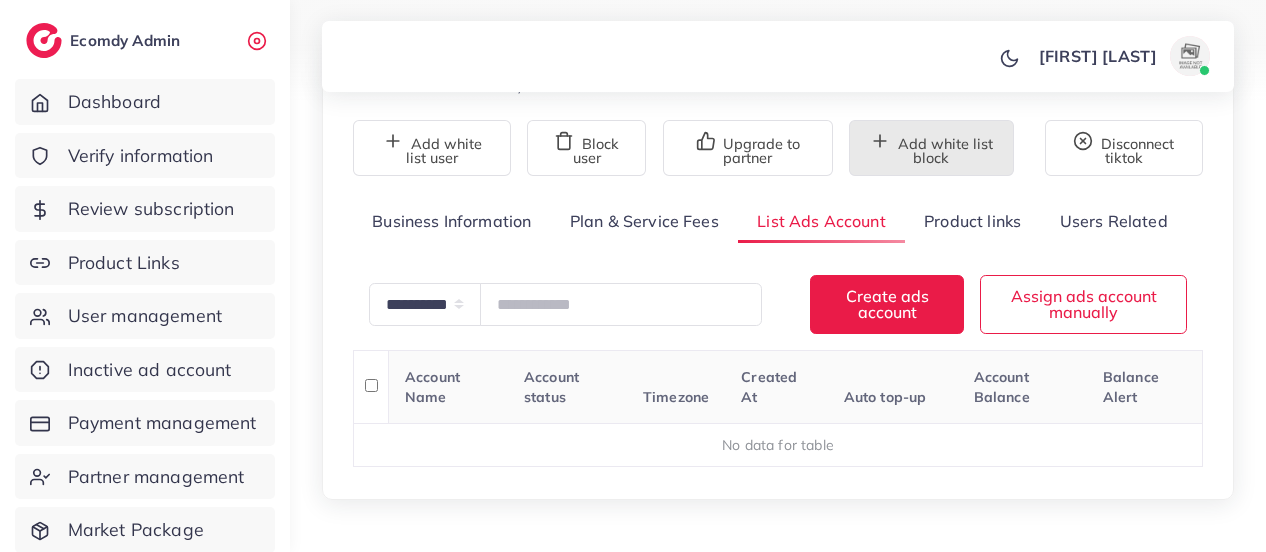 scroll, scrollTop: 246, scrollLeft: 0, axis: vertical 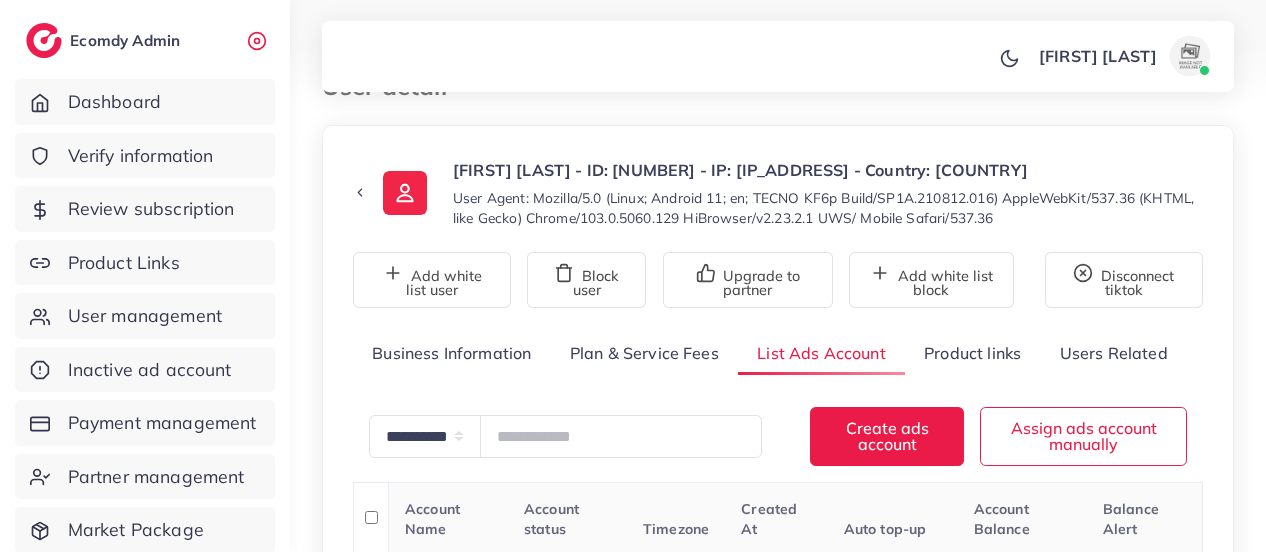 click on "Users Related" at bounding box center (1113, 353) 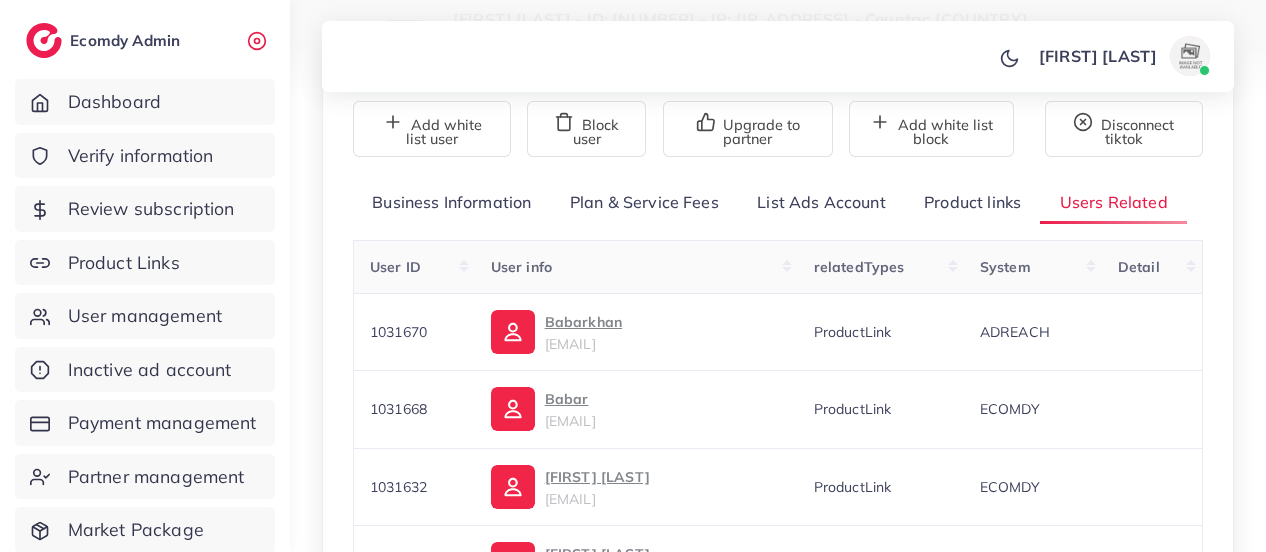 scroll, scrollTop: 0, scrollLeft: 0, axis: both 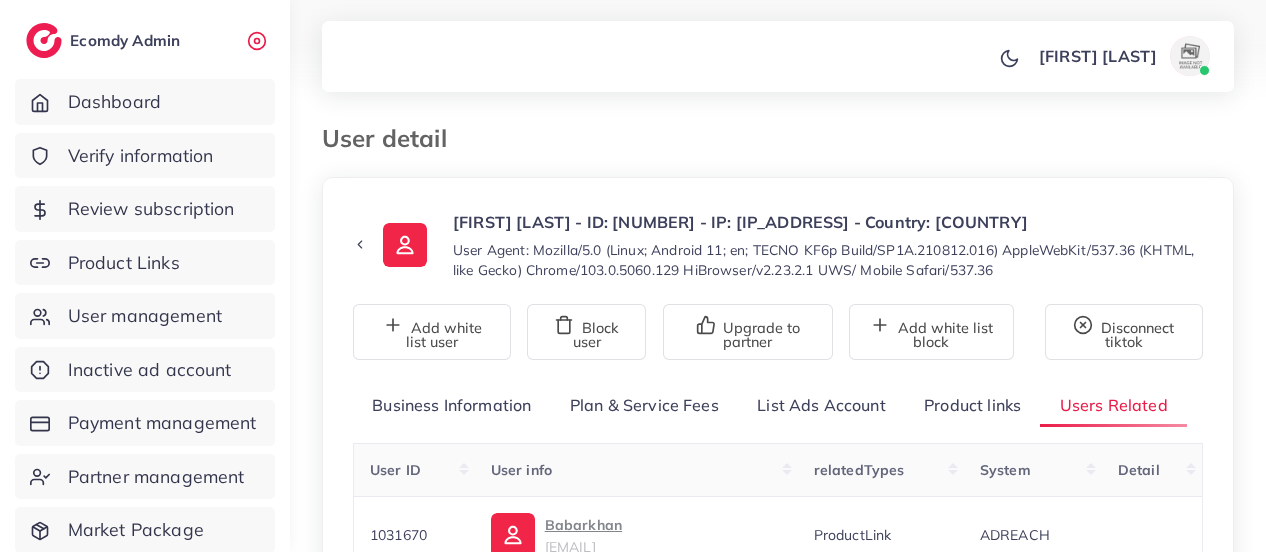 click on "Product links" at bounding box center (972, 405) 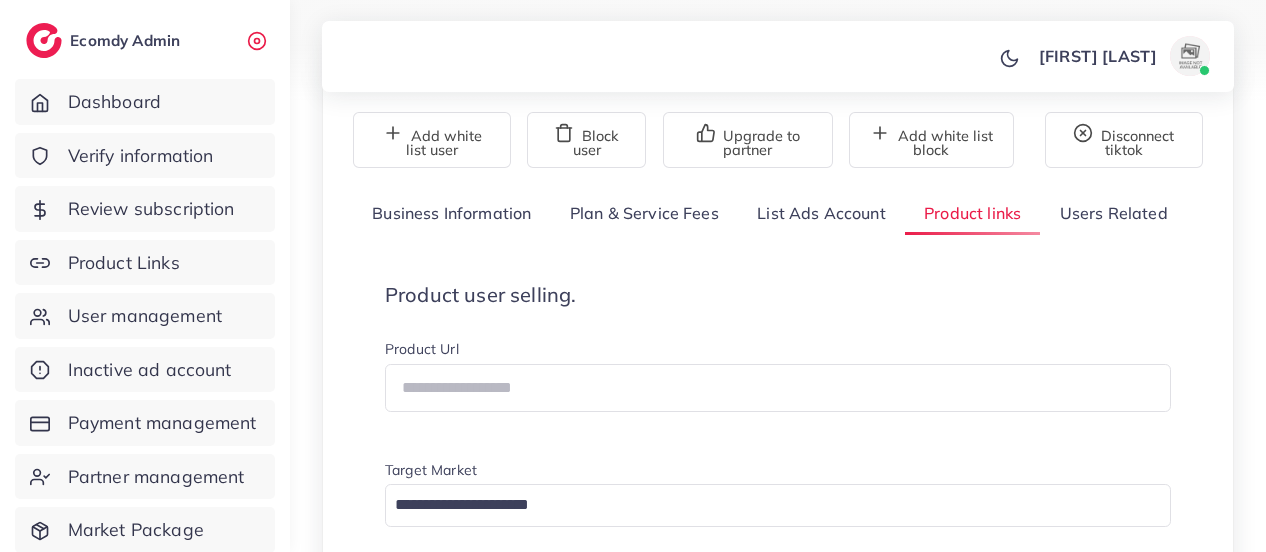 scroll, scrollTop: 197, scrollLeft: 0, axis: vertical 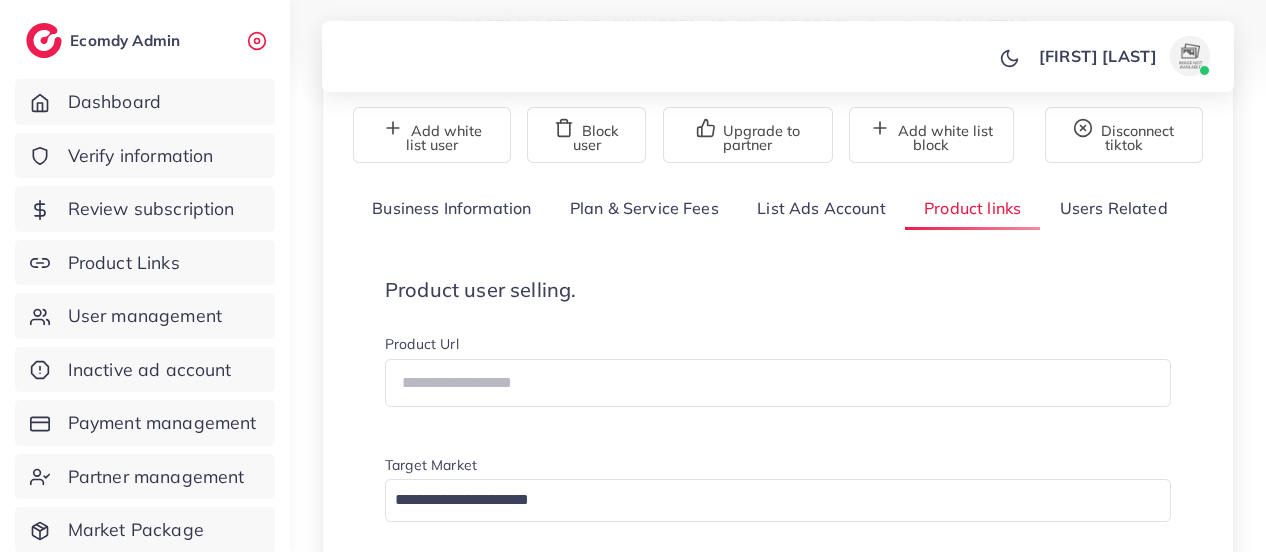 click on "Plan & Service Fees" at bounding box center [644, 208] 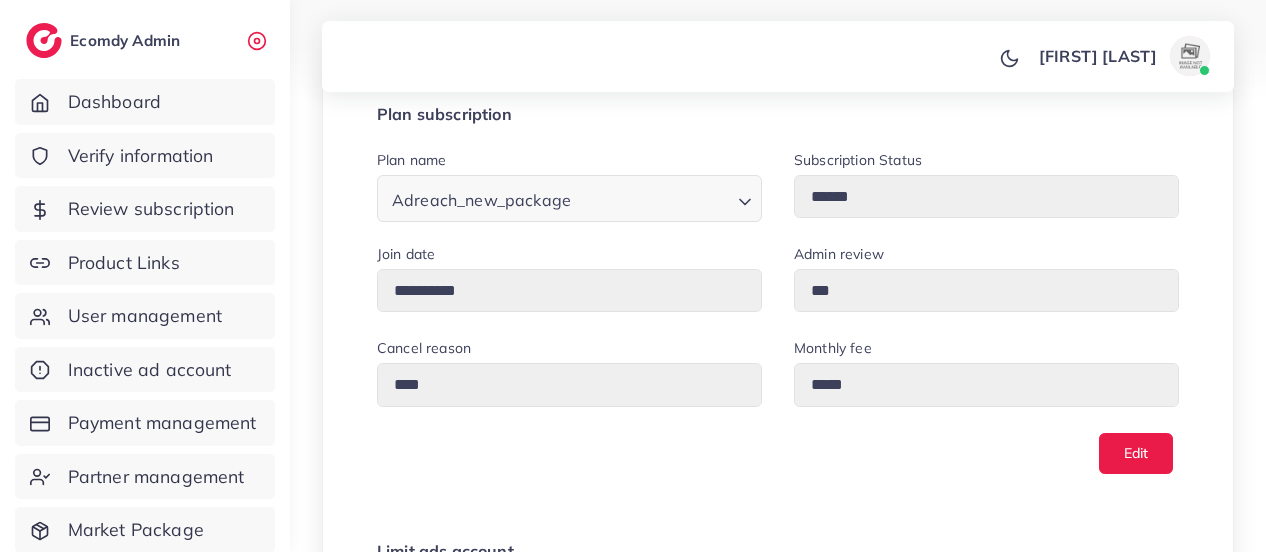 scroll, scrollTop: 0, scrollLeft: 0, axis: both 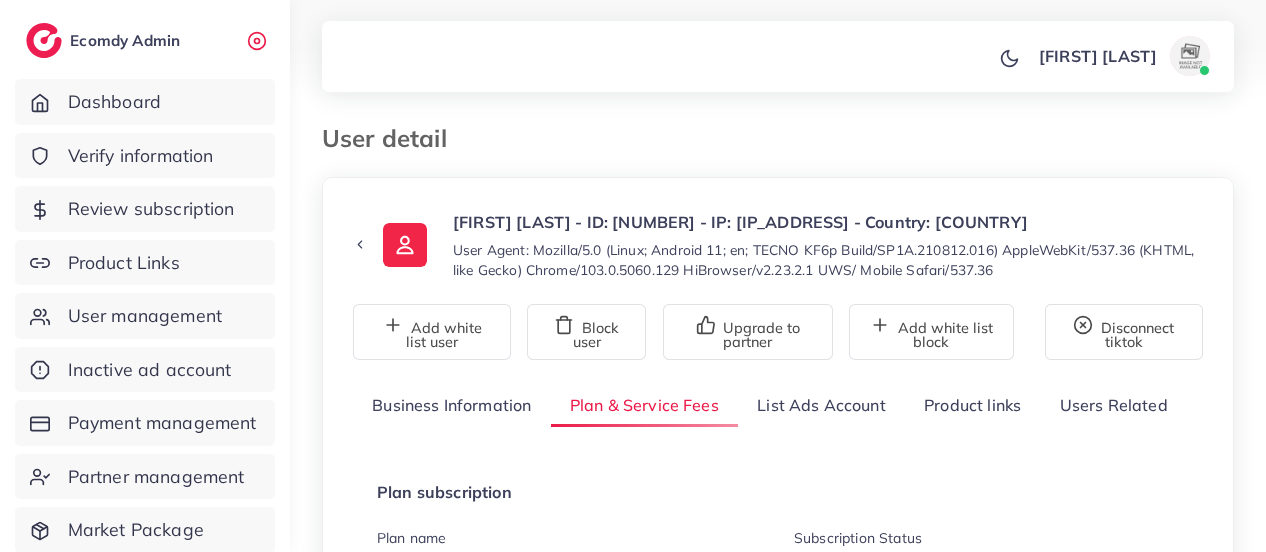 click on "Business Information" at bounding box center (452, 405) 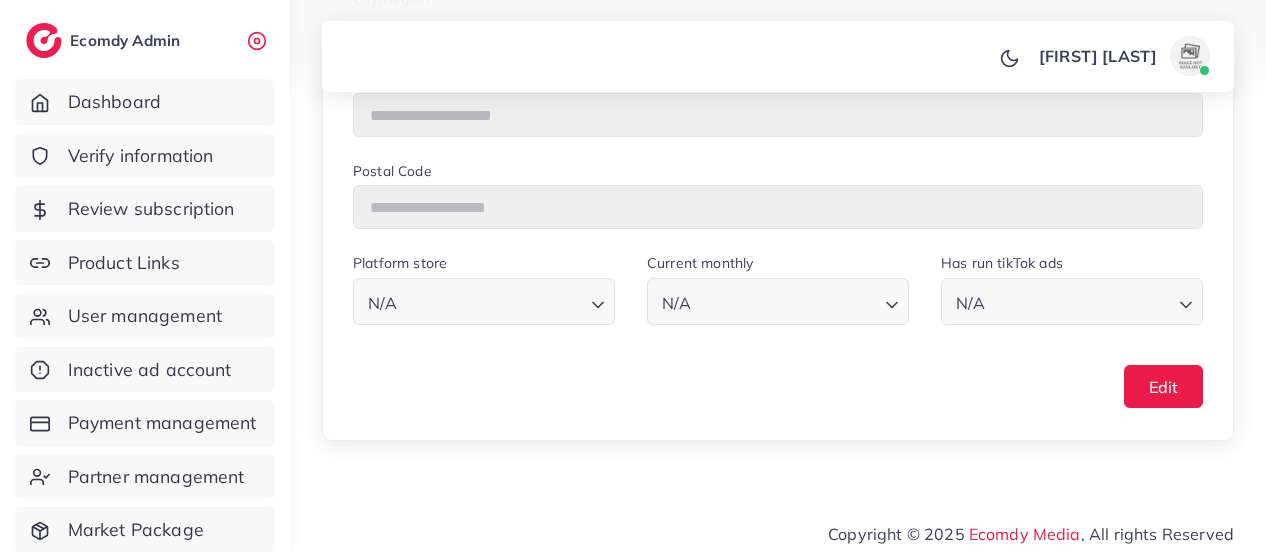 scroll, scrollTop: 1279, scrollLeft: 0, axis: vertical 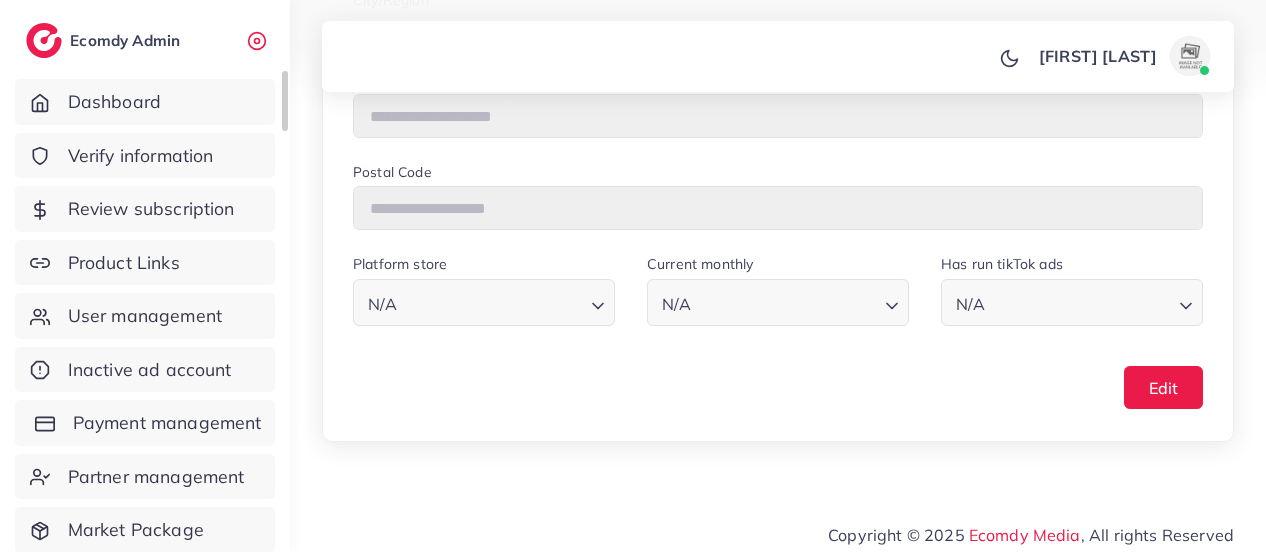 click on "Payment management" at bounding box center (167, 423) 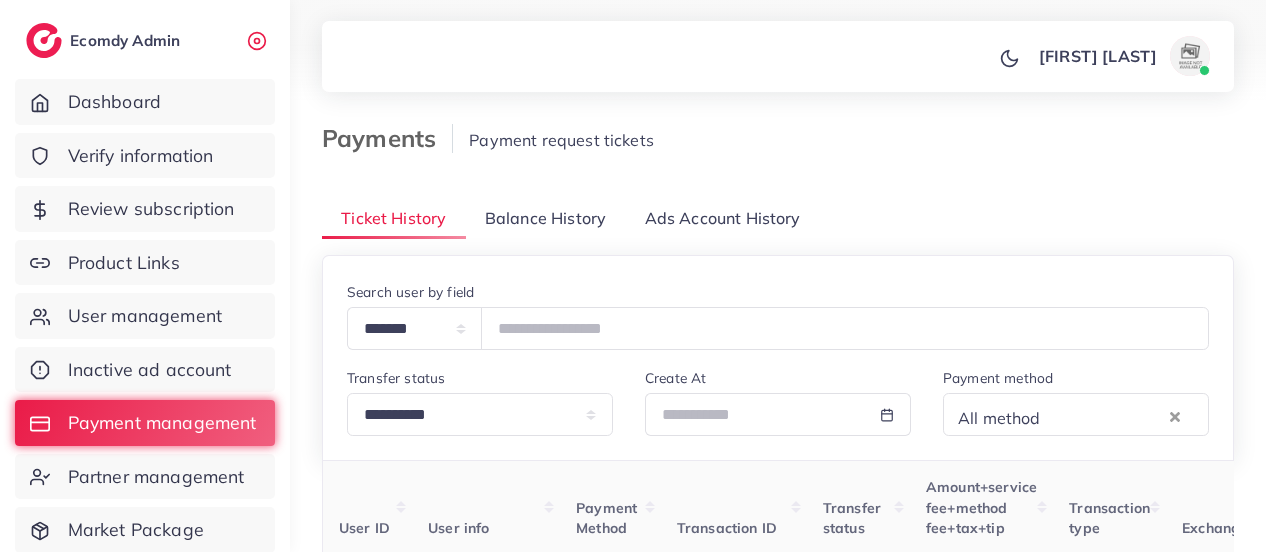 click on "Balance History" at bounding box center (545, 218) 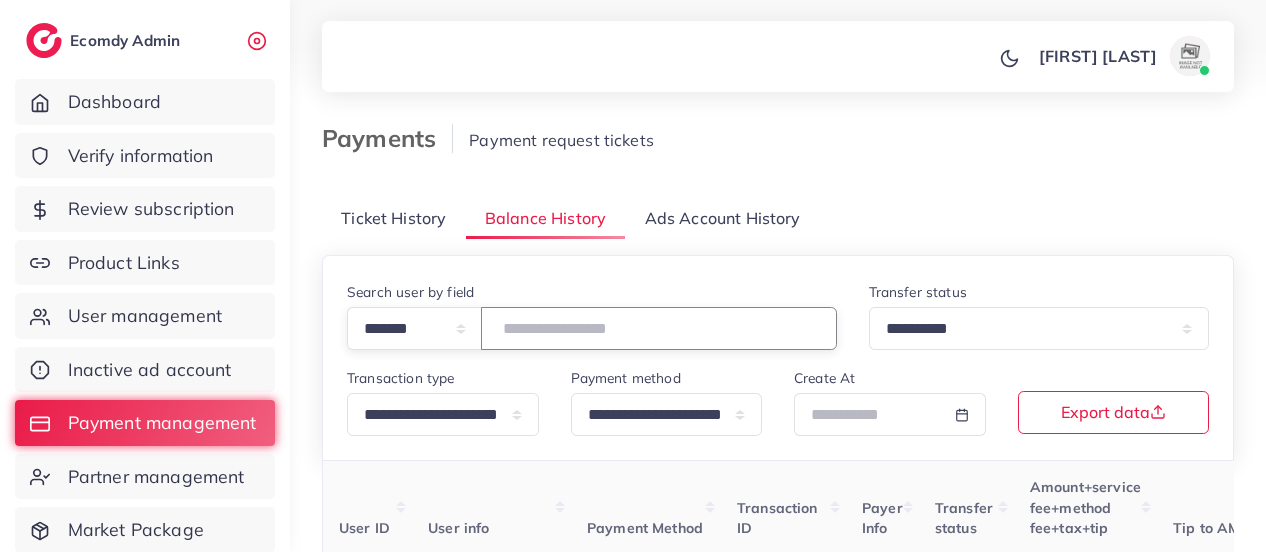 click at bounding box center [659, 328] 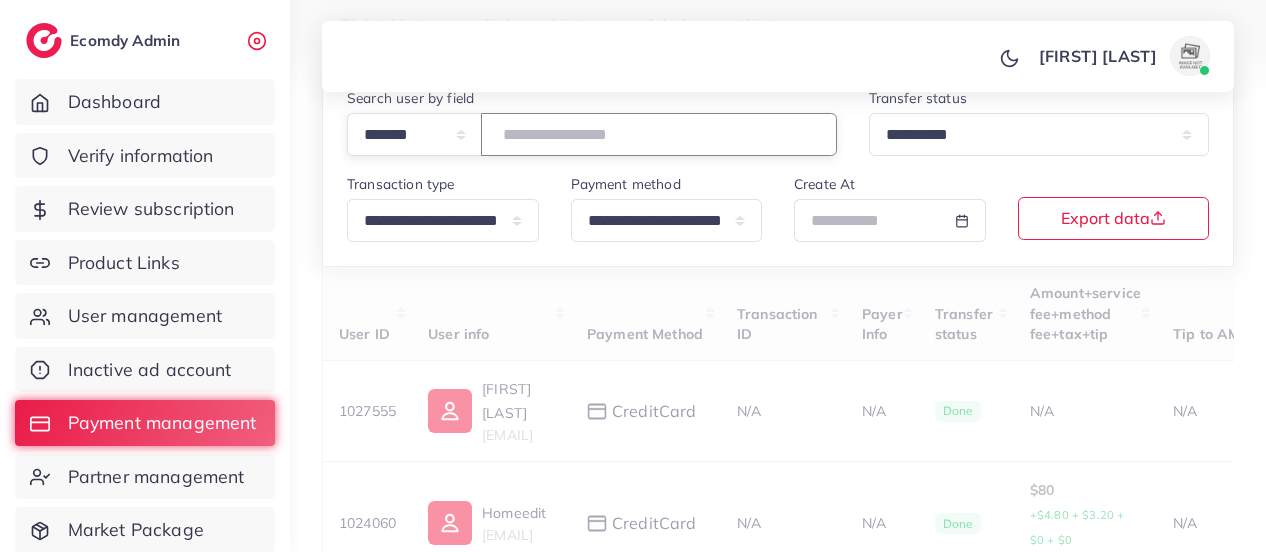 scroll, scrollTop: 246, scrollLeft: 0, axis: vertical 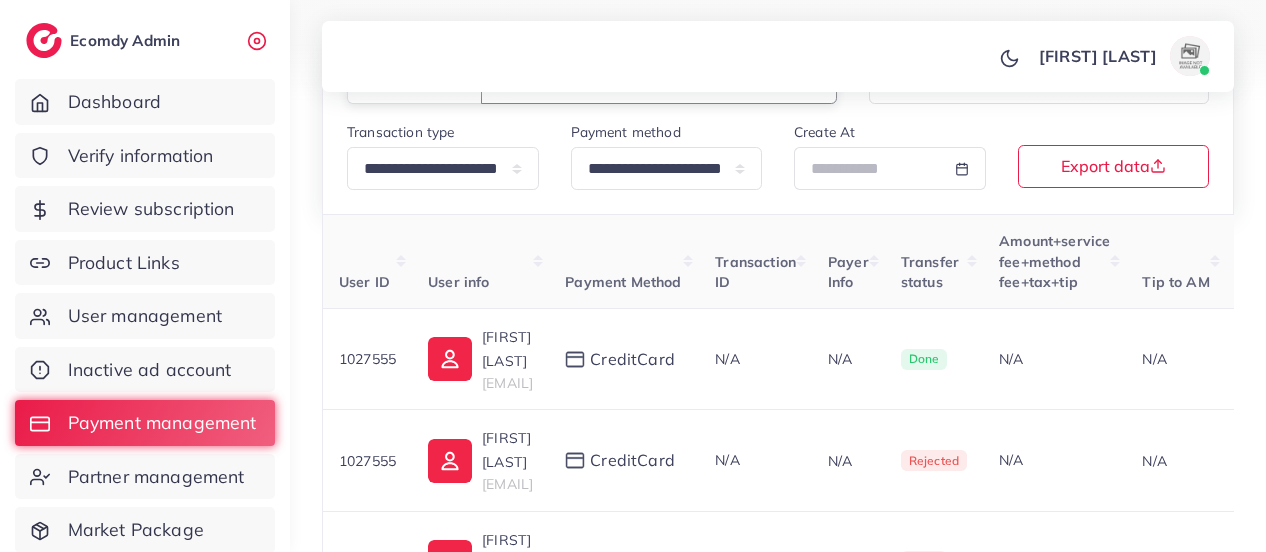 type on "*******" 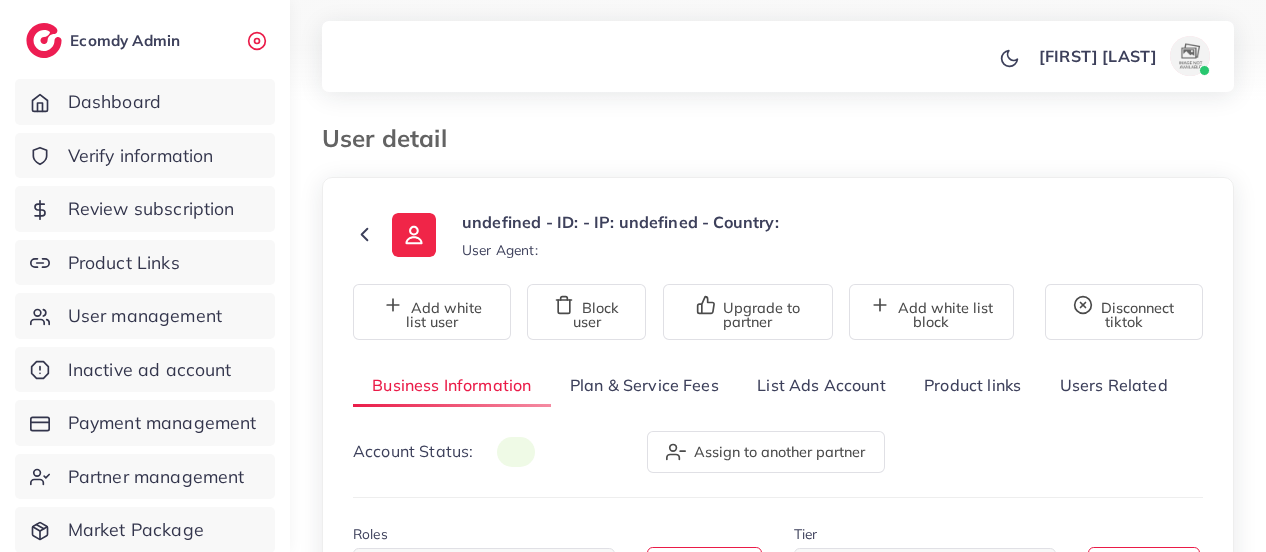 scroll, scrollTop: 0, scrollLeft: 0, axis: both 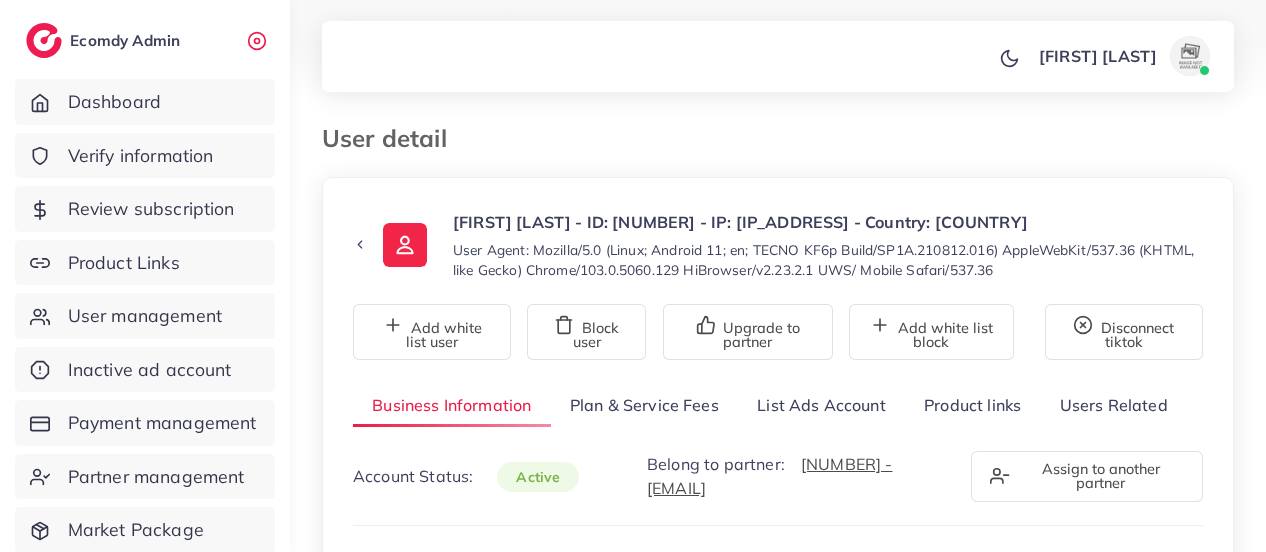 click on "List Ads Account" at bounding box center [821, 405] 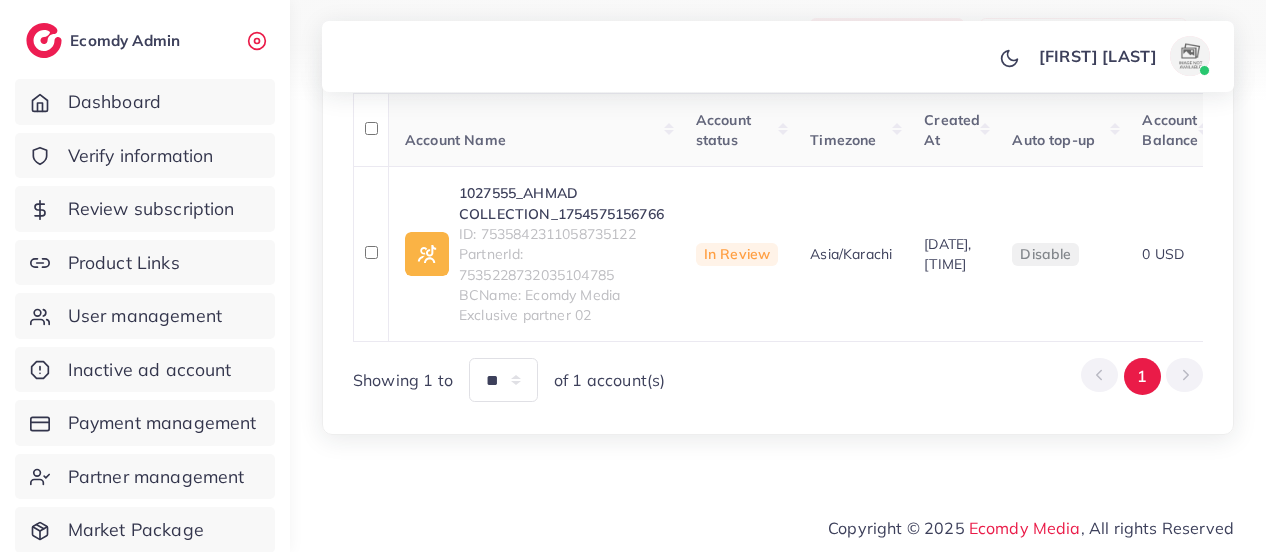 scroll, scrollTop: 454, scrollLeft: 0, axis: vertical 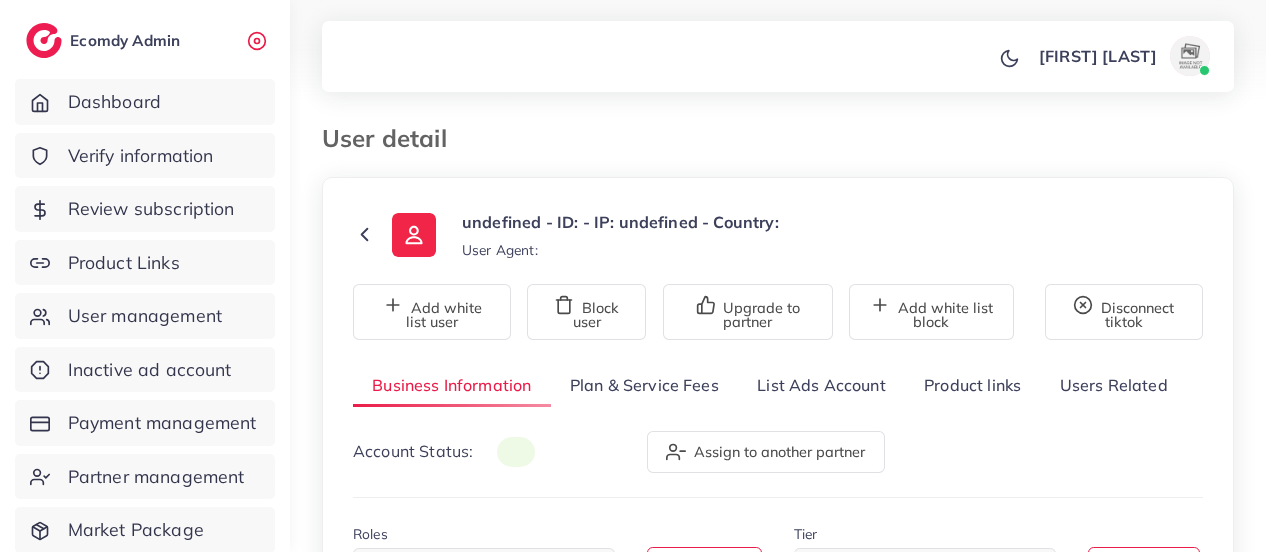 type on "*******" 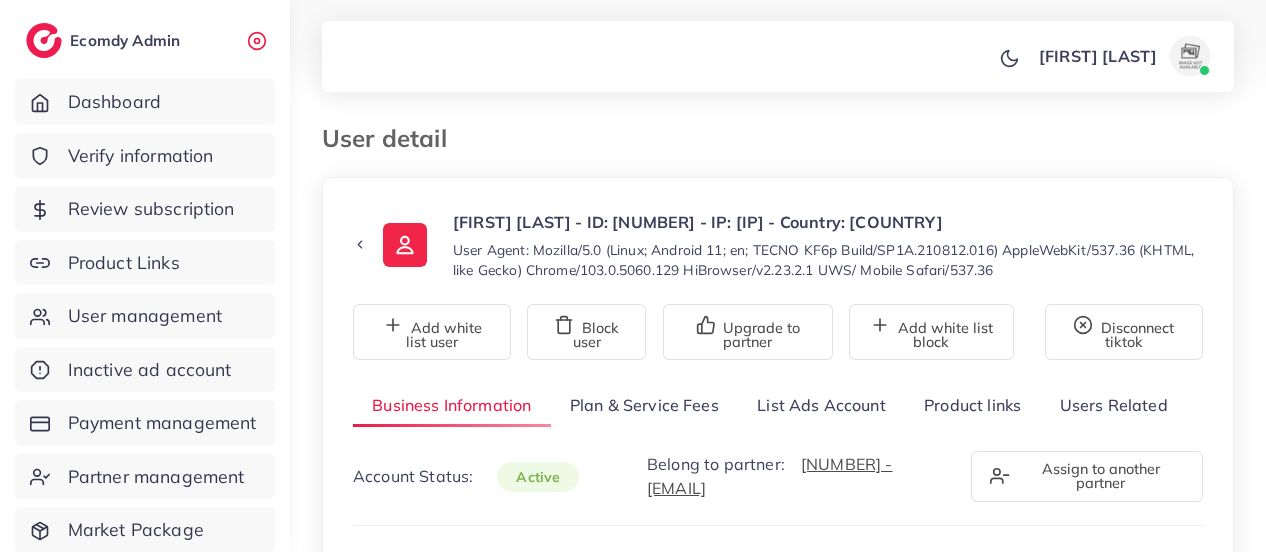 click on "**********" at bounding box center [778, 1036] 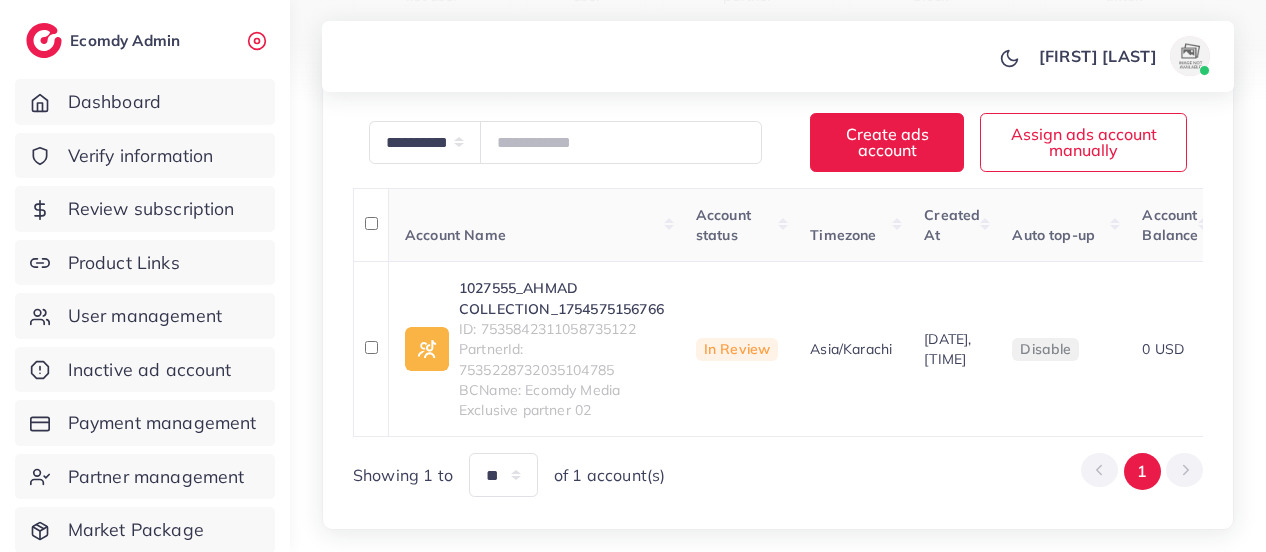 scroll, scrollTop: 346, scrollLeft: 0, axis: vertical 